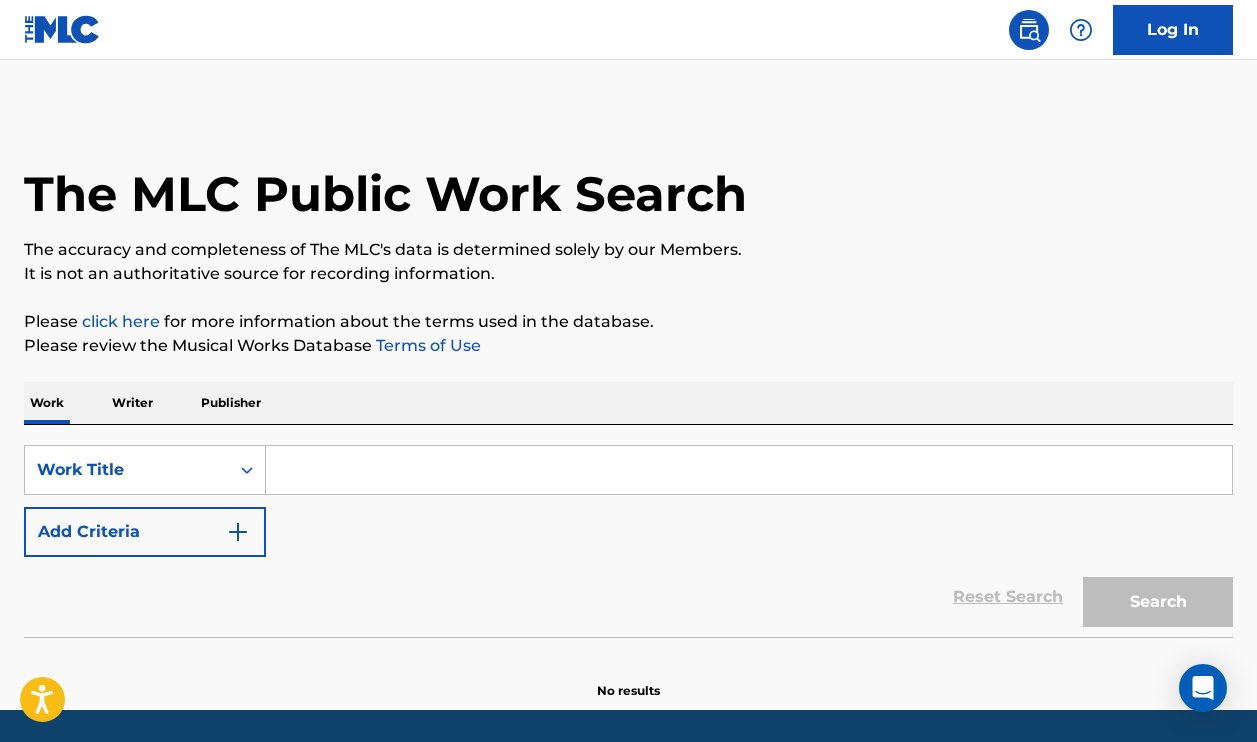 scroll, scrollTop: 0, scrollLeft: 0, axis: both 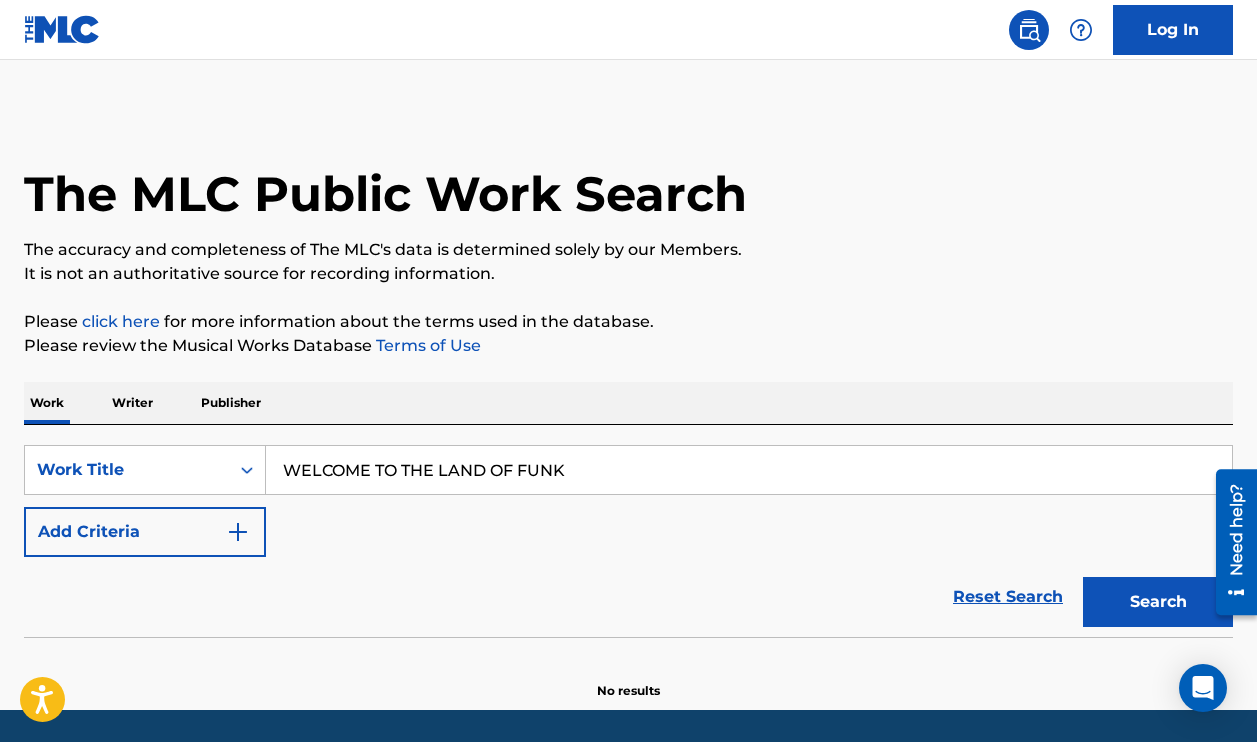 type on "WELCOME TO THE LAND OF FUNK" 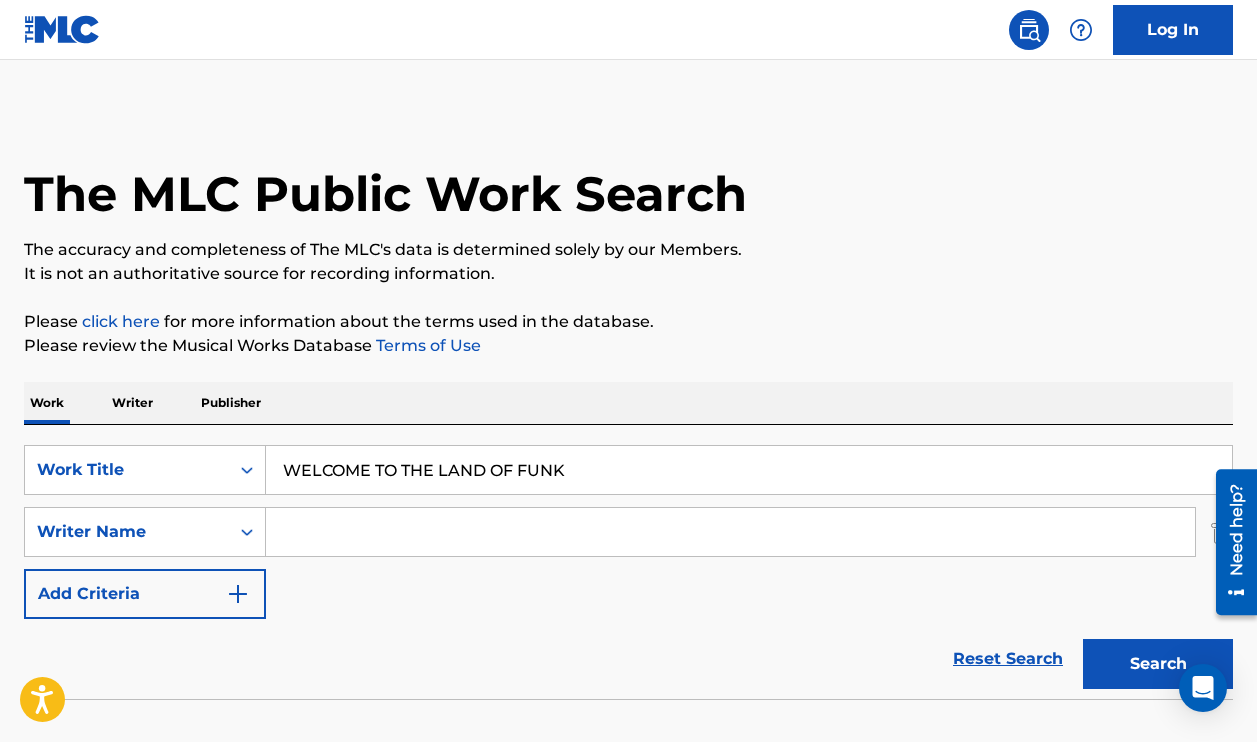 click at bounding box center (730, 532) 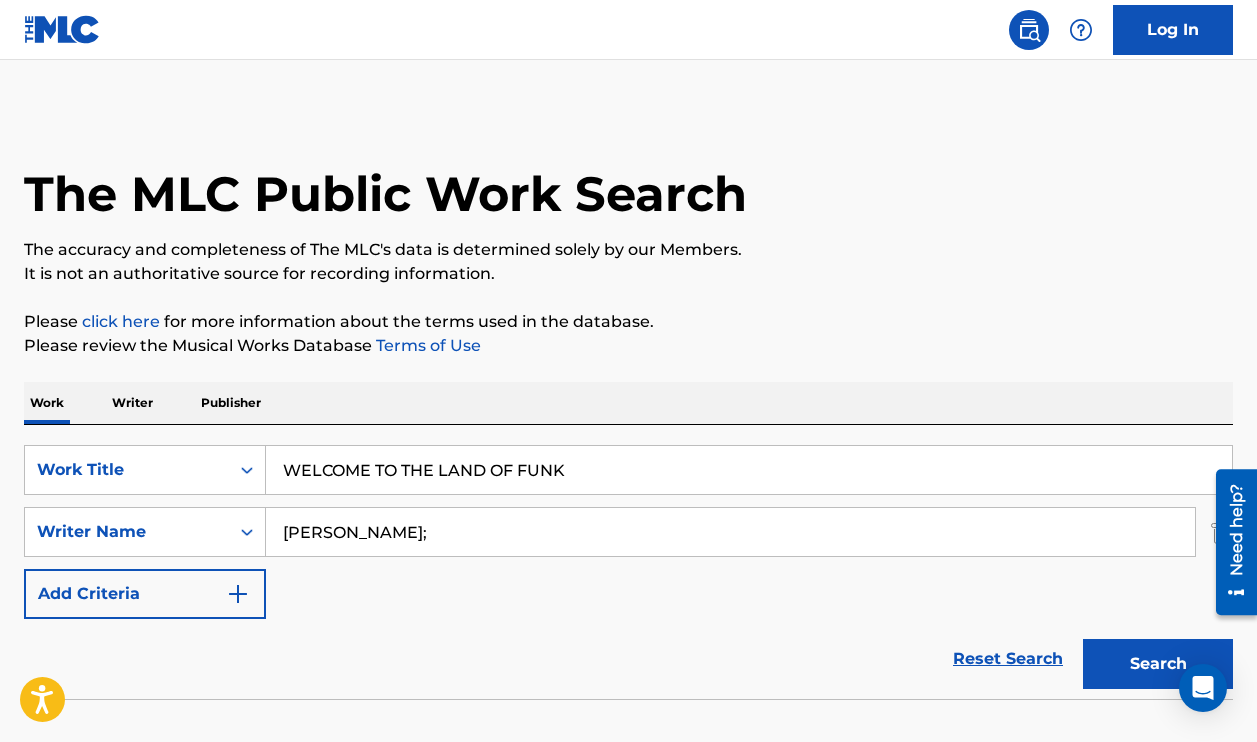 click on "Search" at bounding box center (1158, 664) 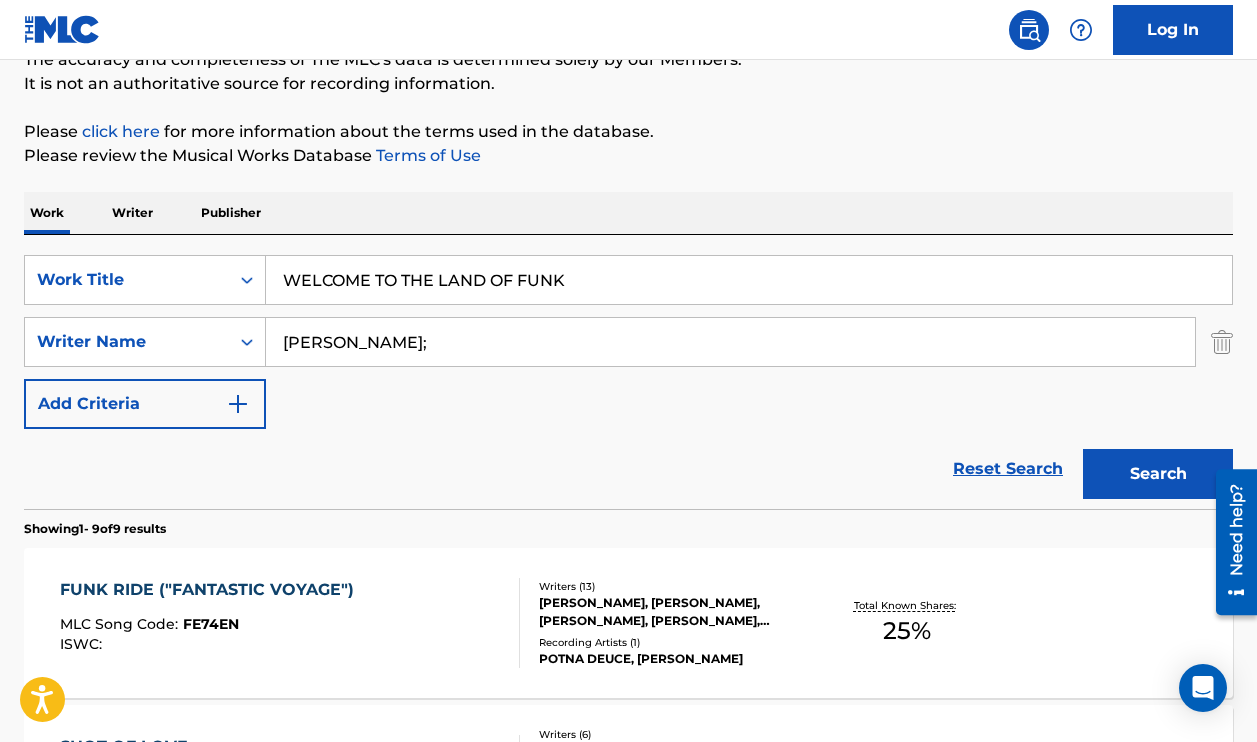 scroll, scrollTop: 214, scrollLeft: 0, axis: vertical 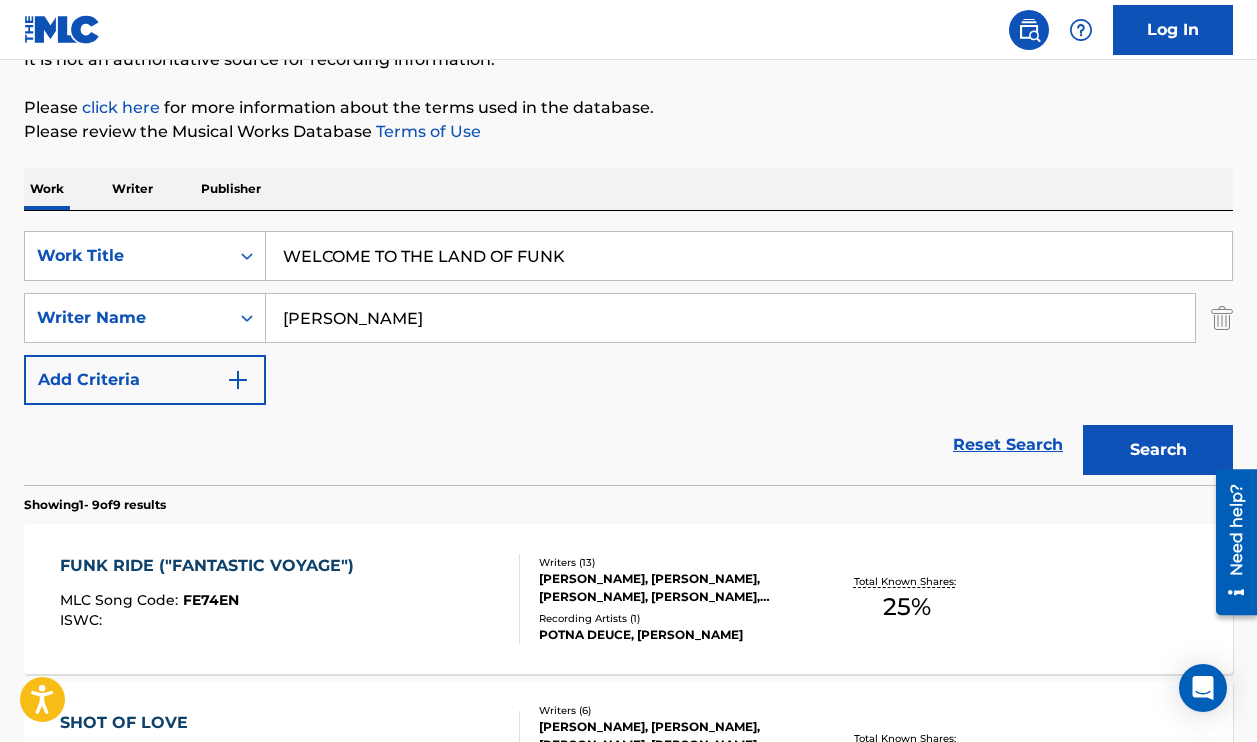 click on "Search" at bounding box center (1158, 450) 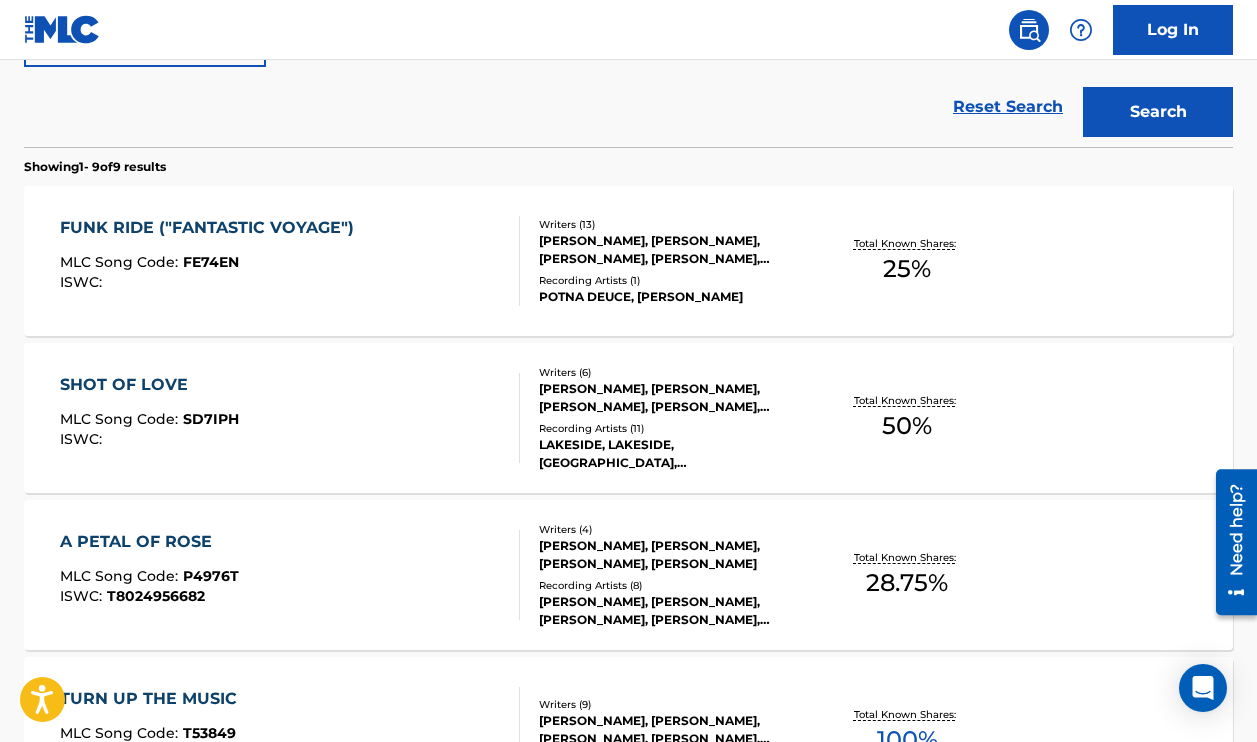 scroll, scrollTop: 477, scrollLeft: 0, axis: vertical 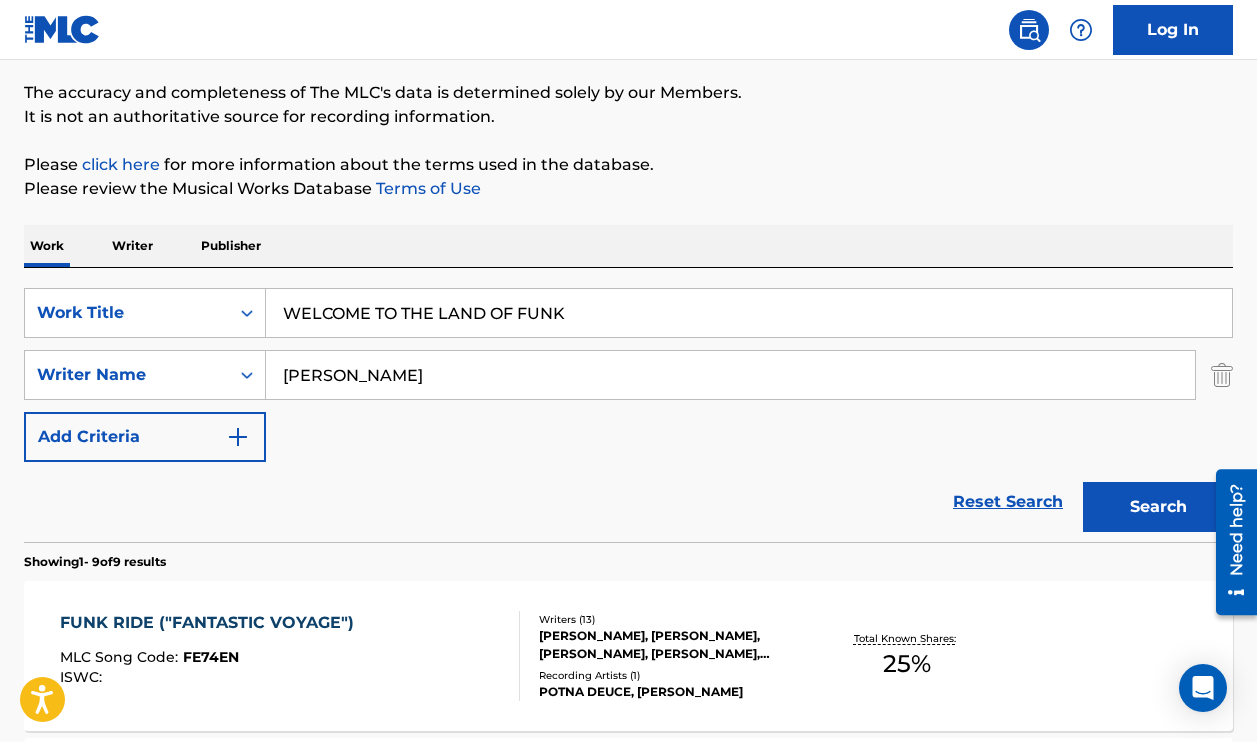 click on "[PERSON_NAME]" at bounding box center [730, 375] 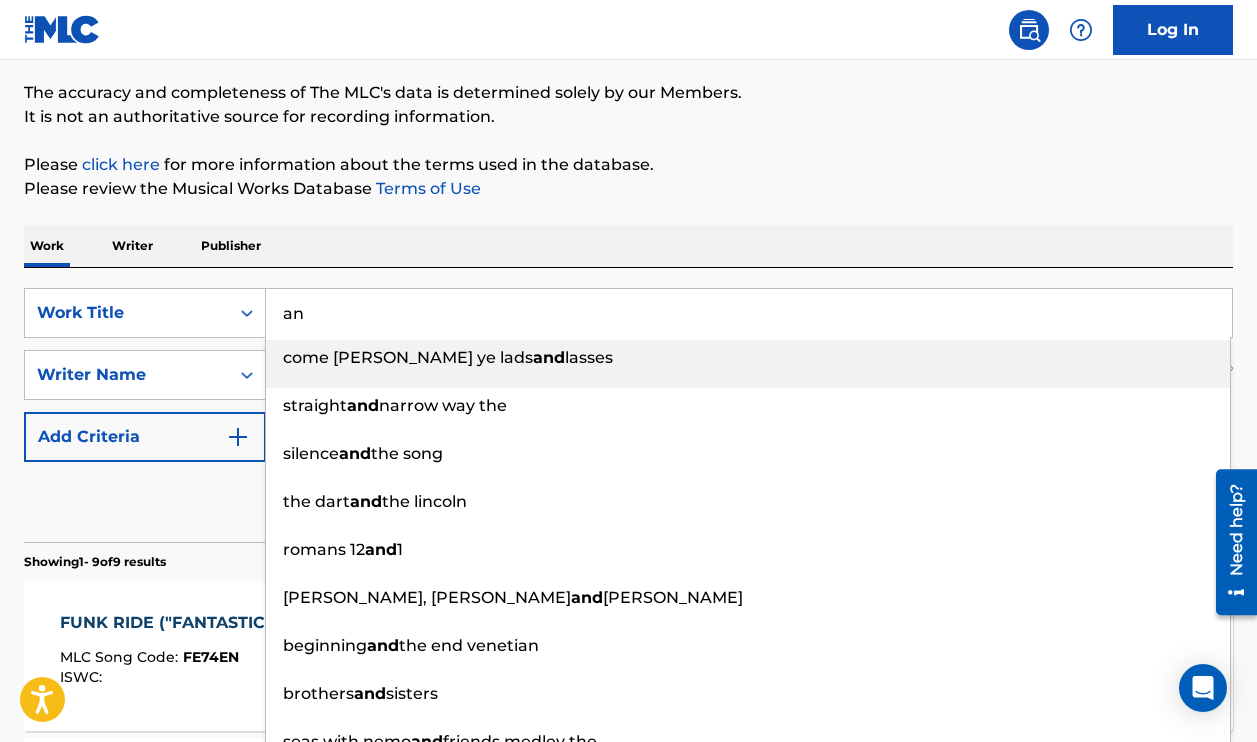 type on "a" 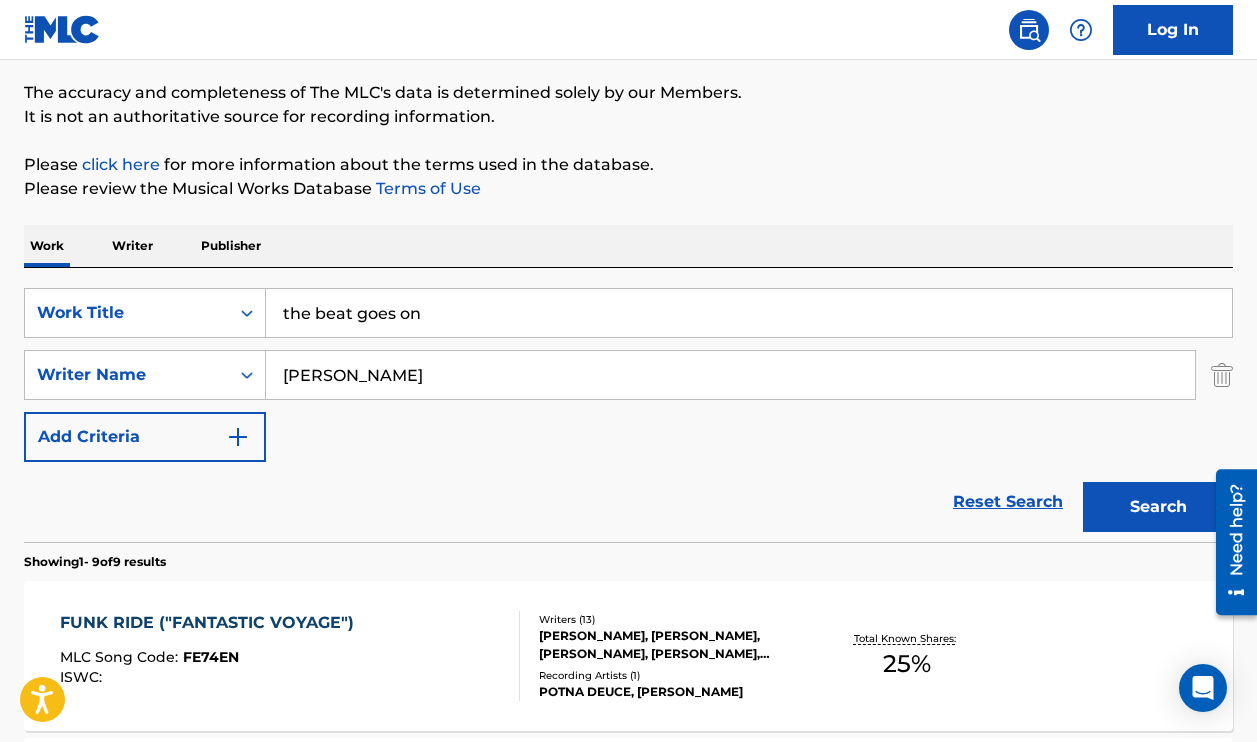 click on "Please review the Musical Works Database   Terms of Use" at bounding box center (628, 189) 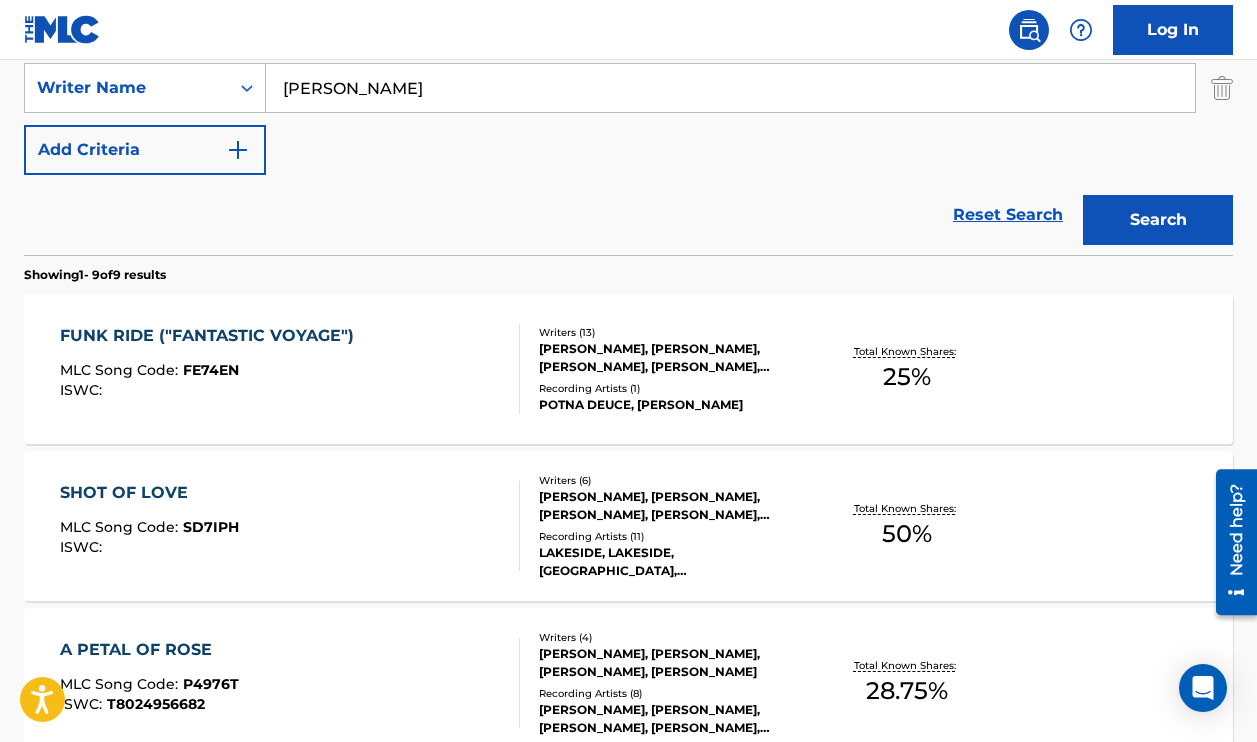 type on "and the beat goes on" 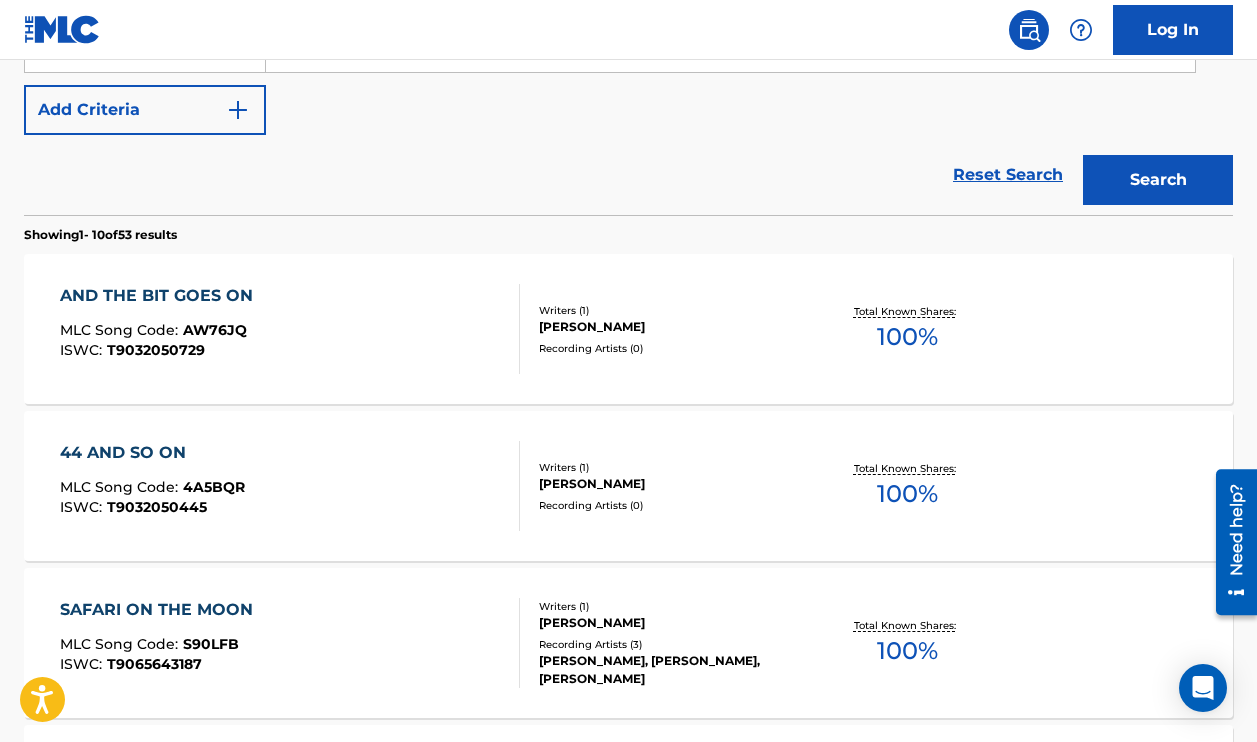 scroll, scrollTop: 493, scrollLeft: 0, axis: vertical 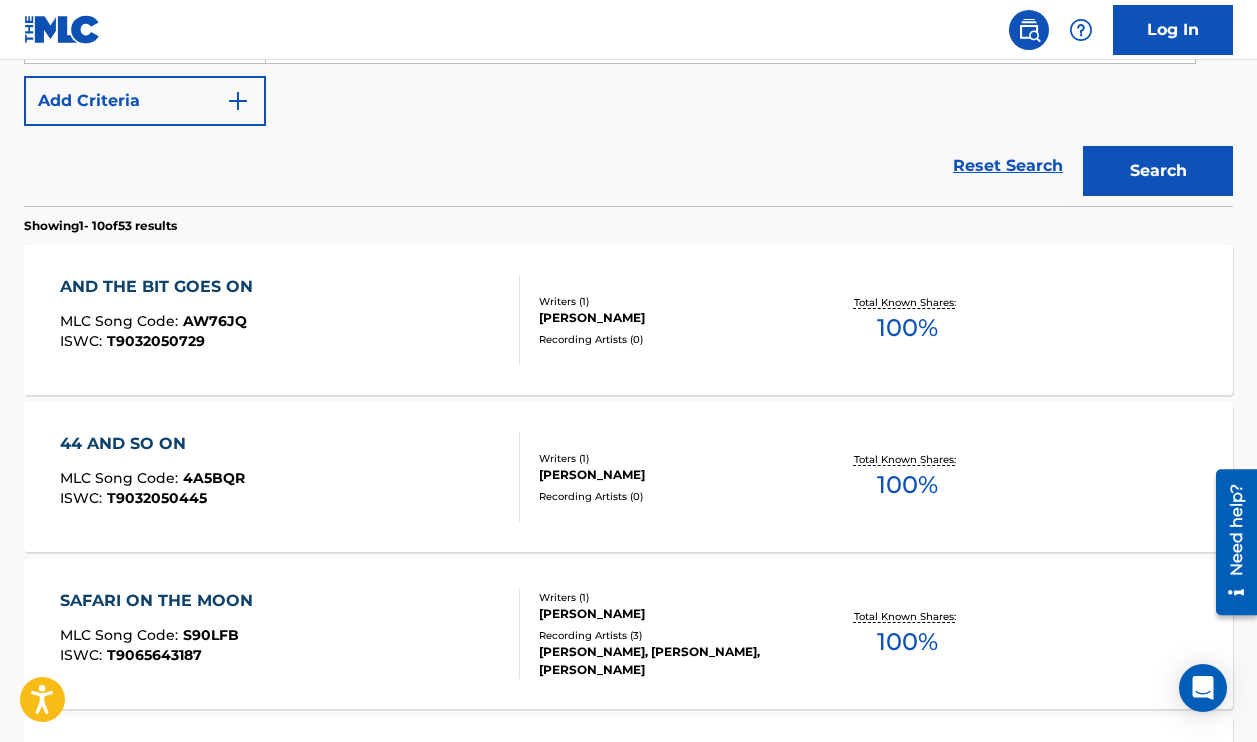 click on "[PERSON_NAME]" at bounding box center [673, 318] 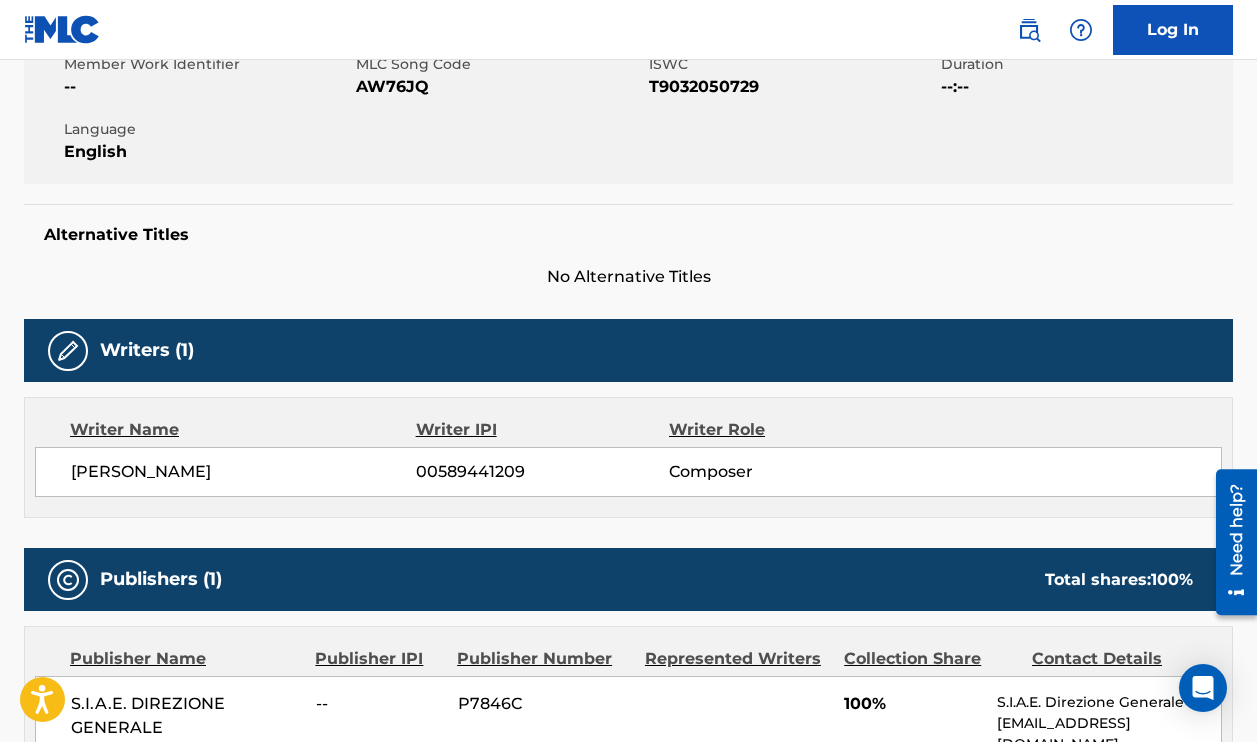 scroll, scrollTop: 256, scrollLeft: 0, axis: vertical 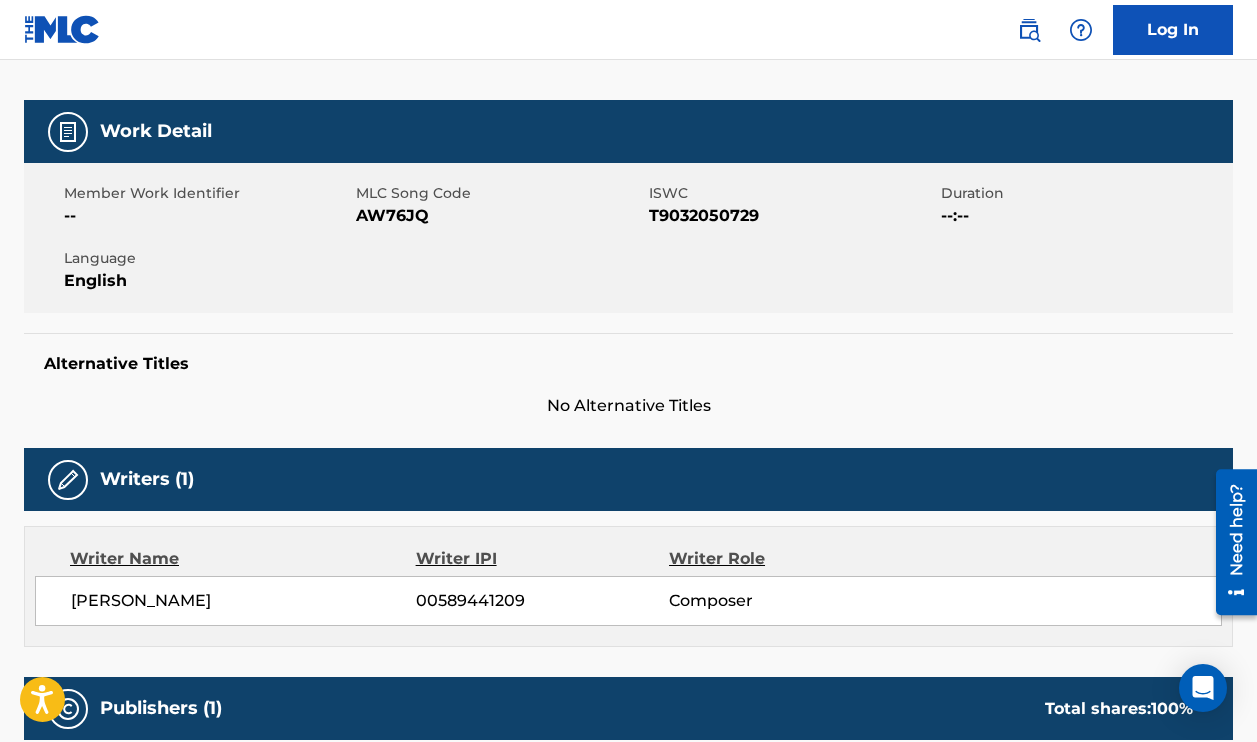 click on "AW76JQ" at bounding box center [499, 216] 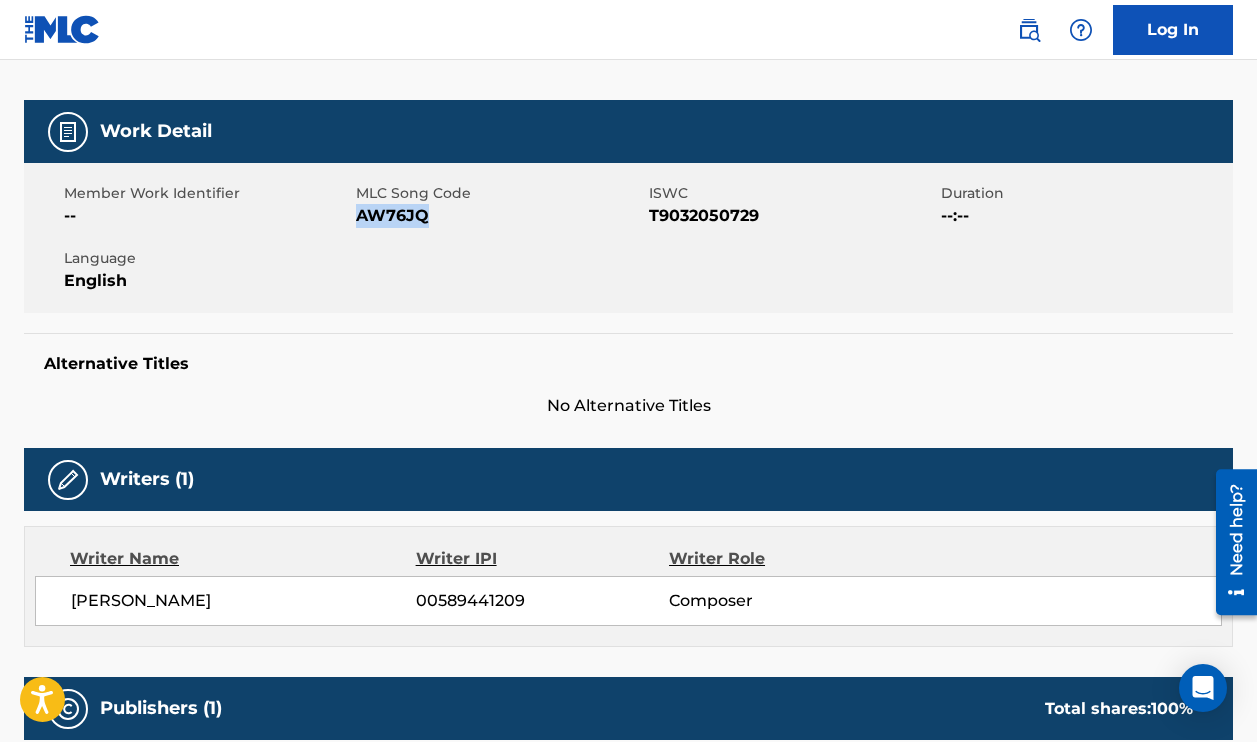 click on "AW76JQ" at bounding box center [499, 216] 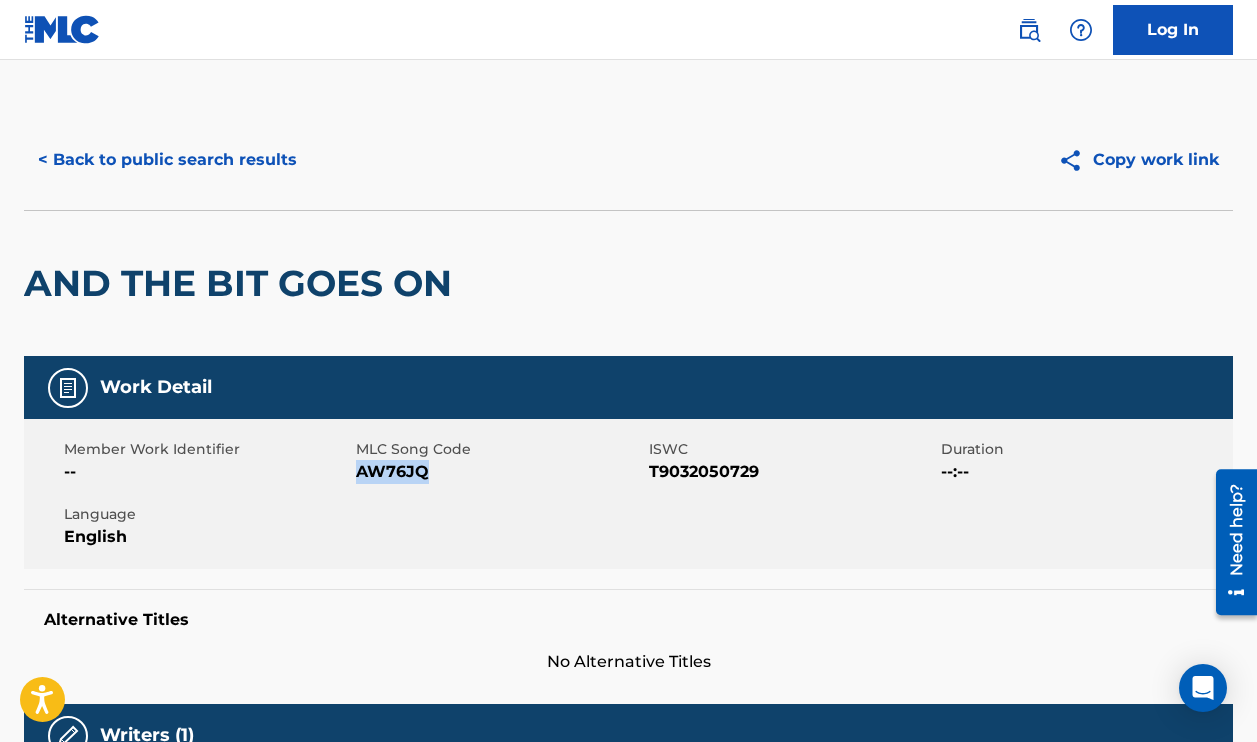 scroll, scrollTop: 0, scrollLeft: 0, axis: both 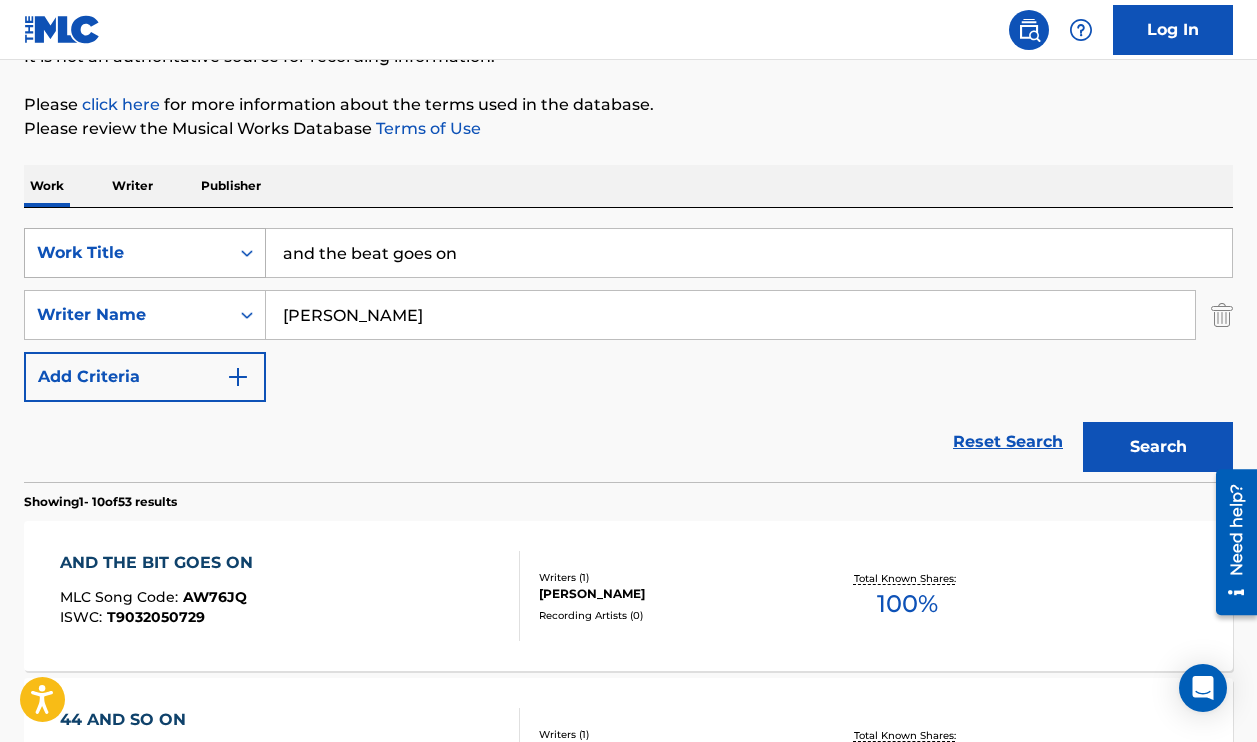 click on "Work Title" at bounding box center (127, 253) 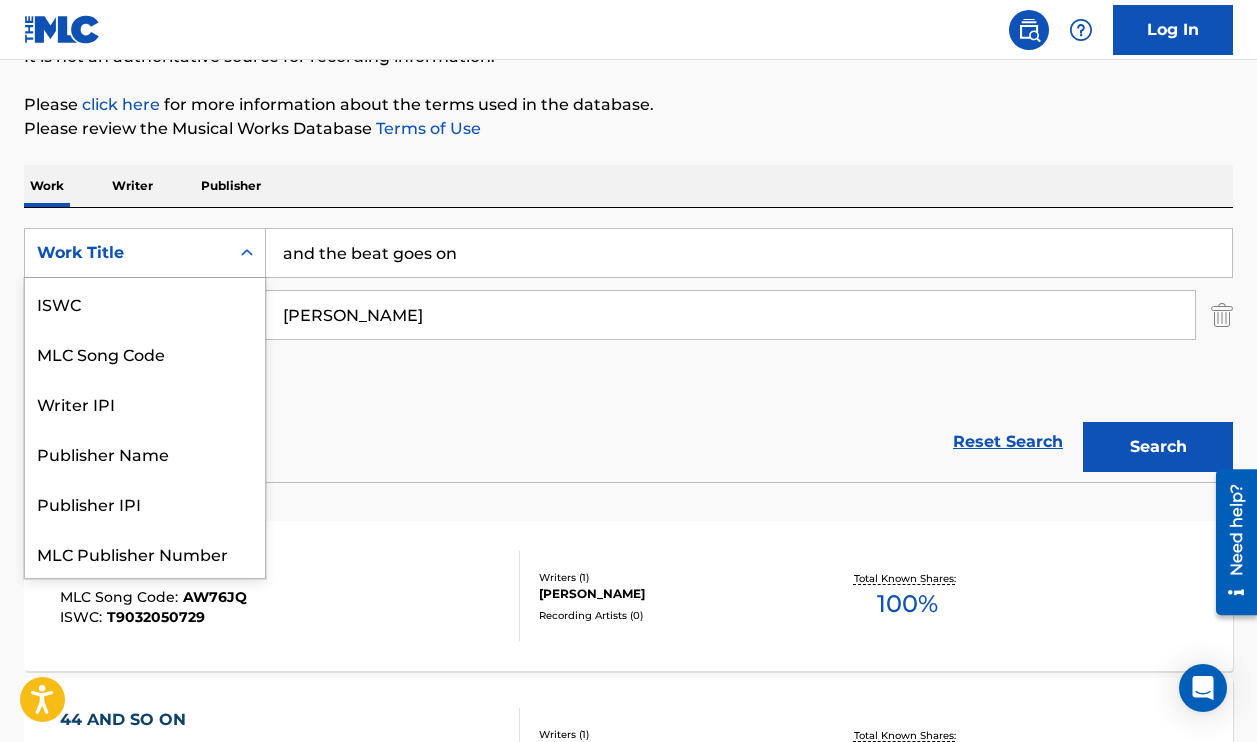 scroll, scrollTop: 50, scrollLeft: 0, axis: vertical 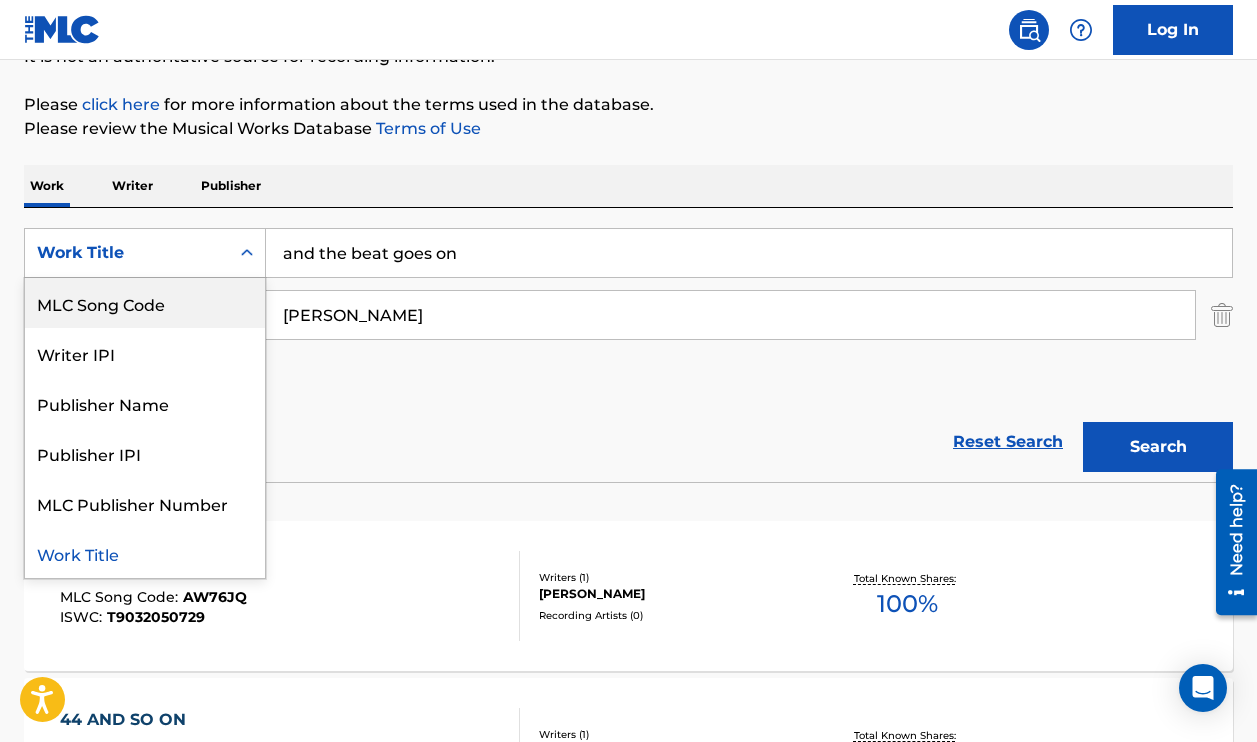 click on "MLC Song Code" at bounding box center (145, 303) 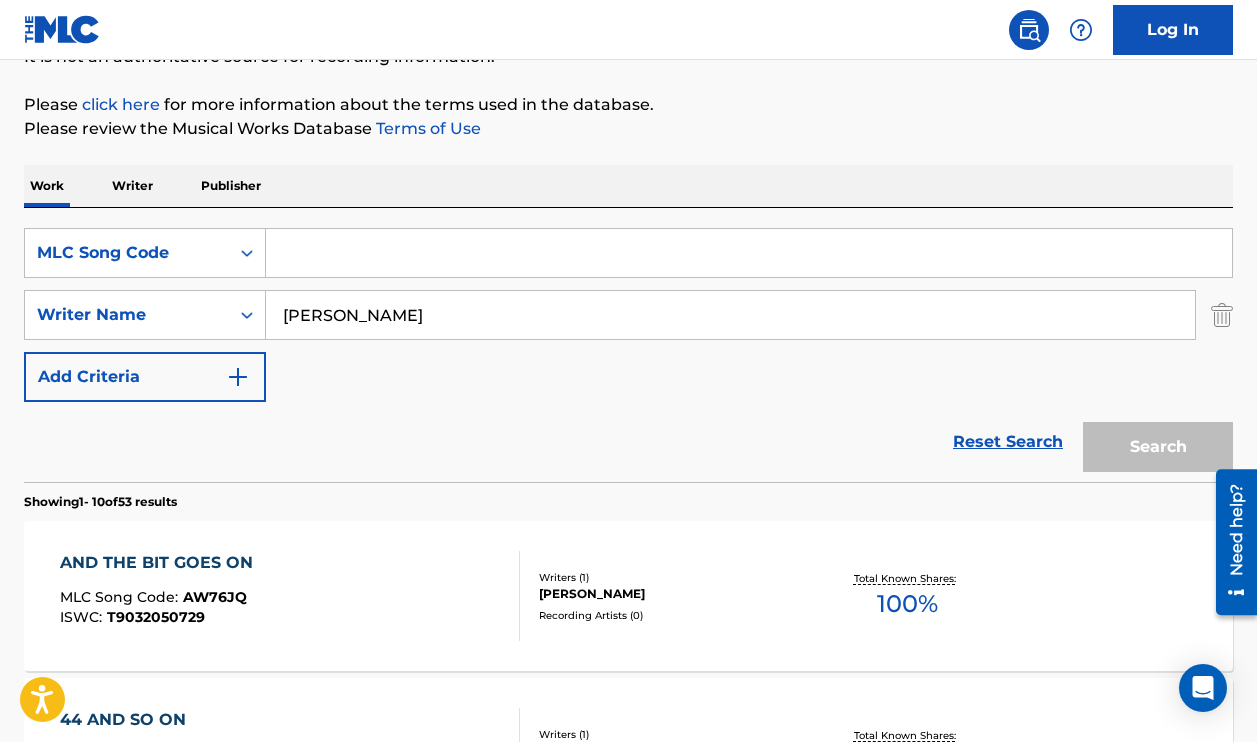 click at bounding box center [749, 253] 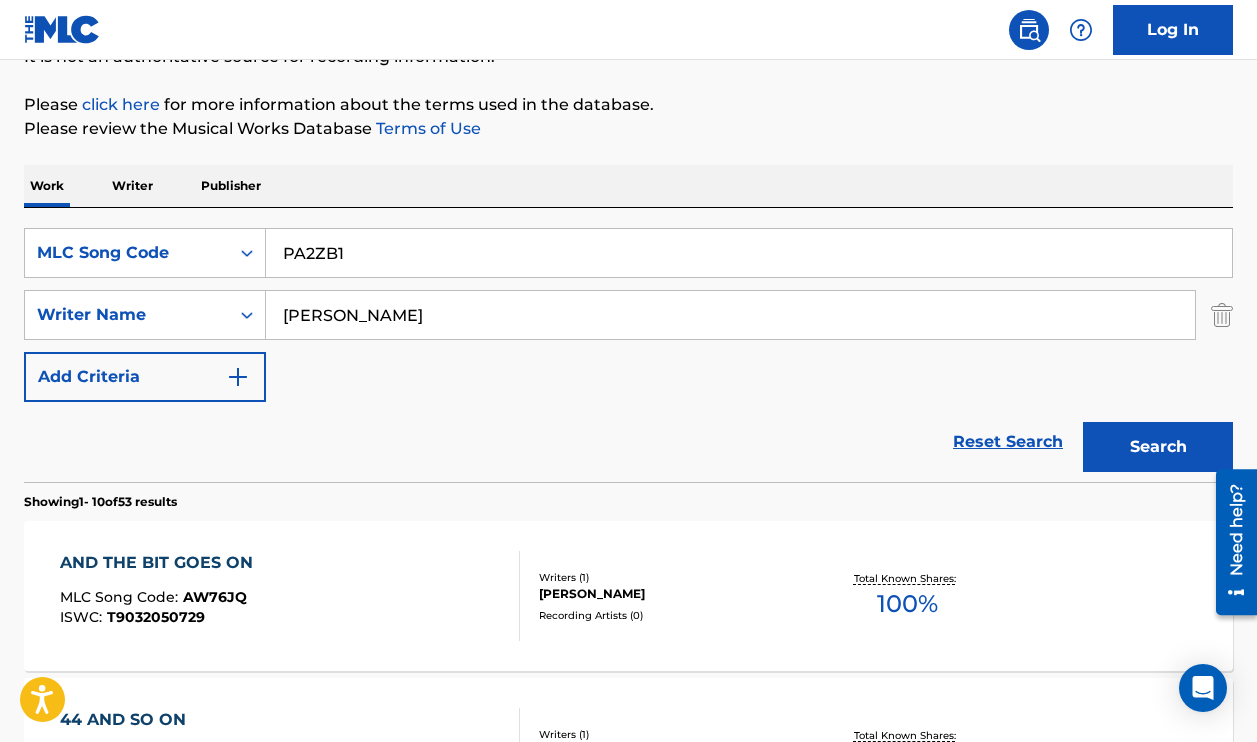 type on "PA2ZB1" 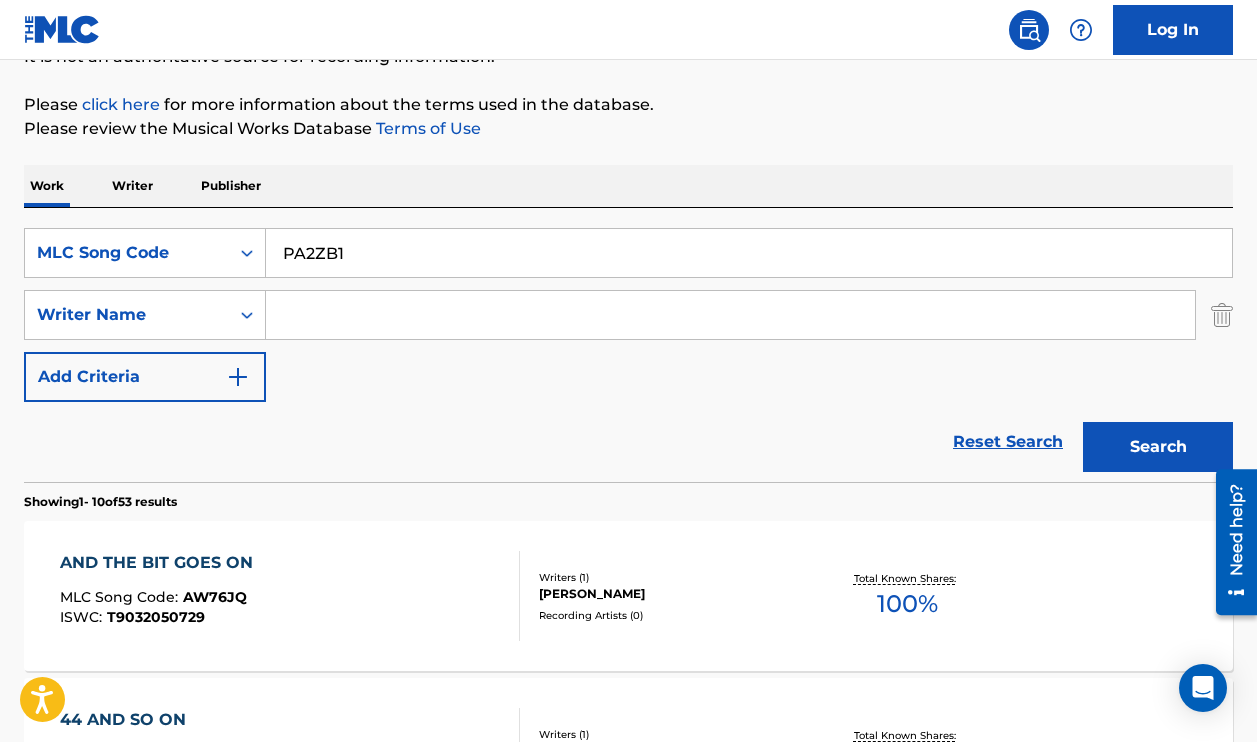 type 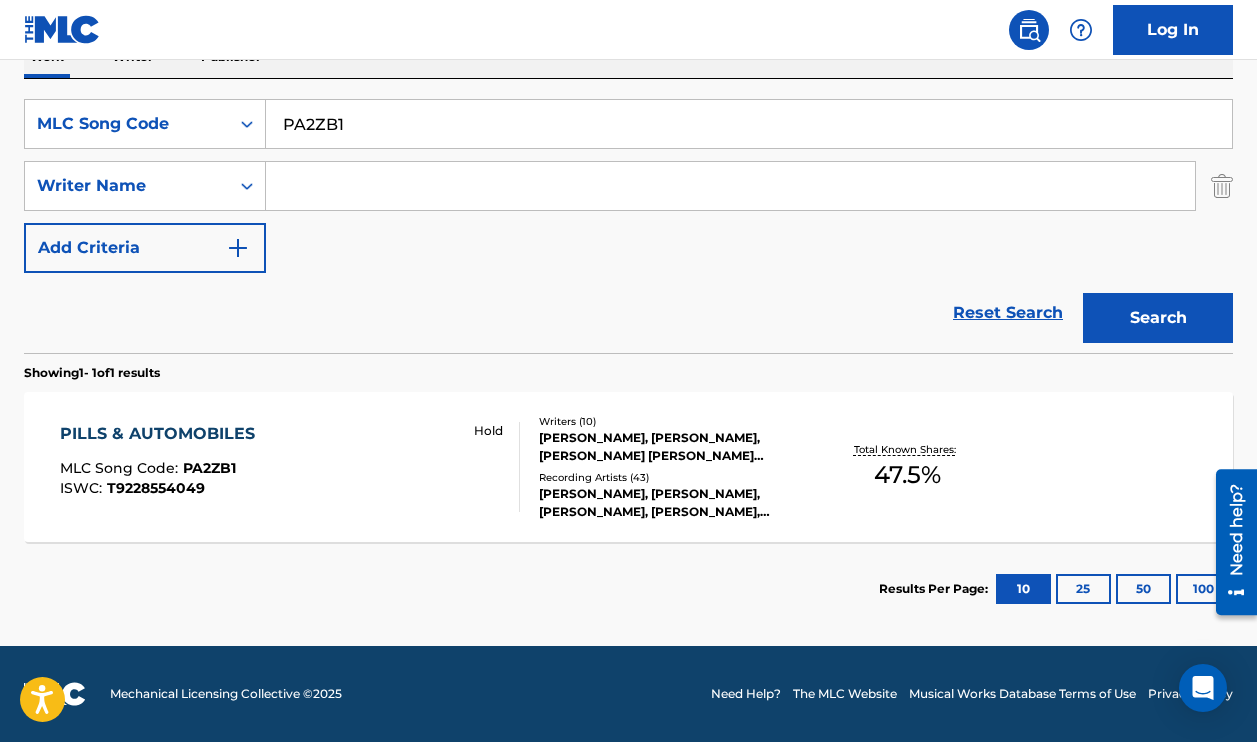 scroll, scrollTop: 346, scrollLeft: 0, axis: vertical 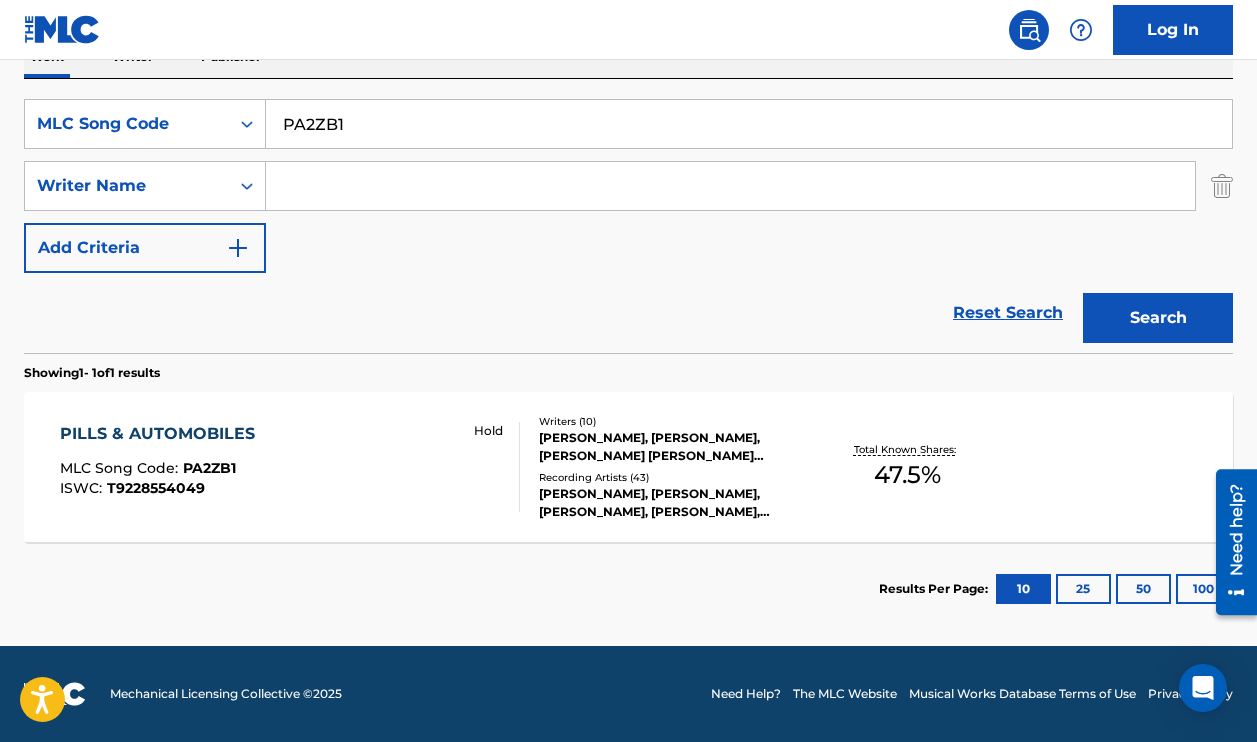 click on "PA2ZB1" at bounding box center [749, 124] 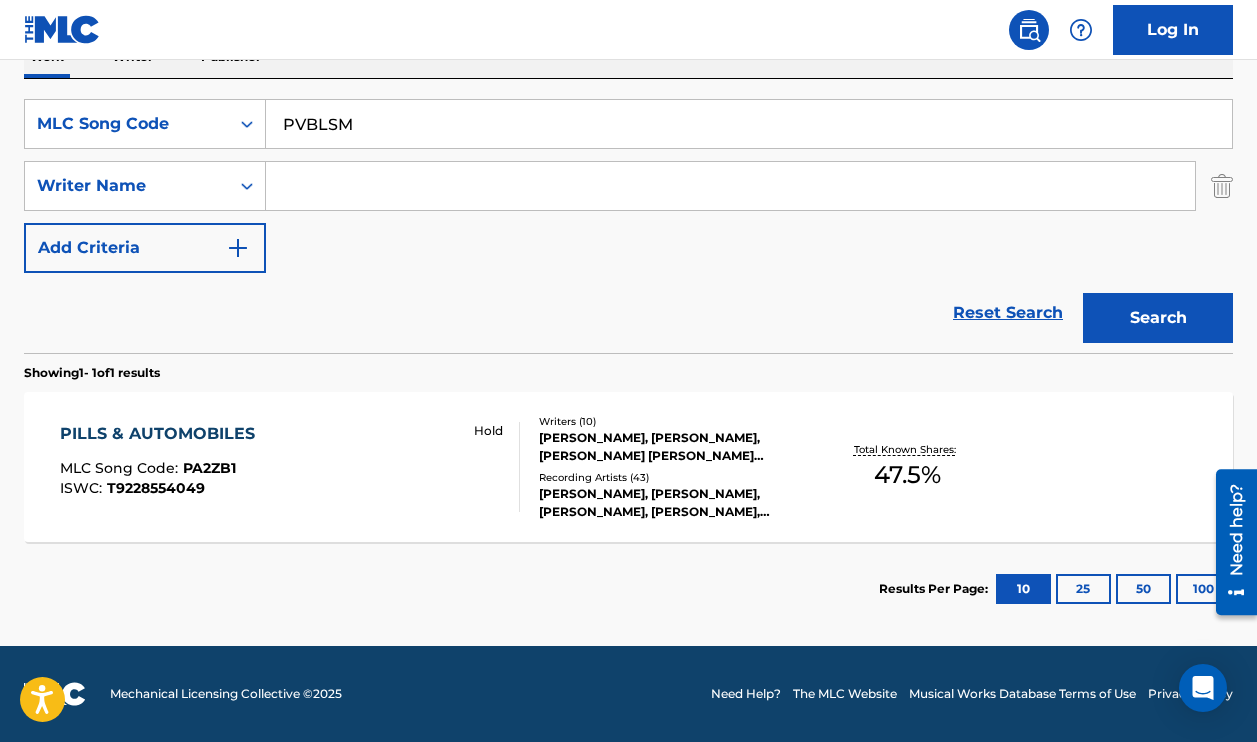 type on "PVBLSM" 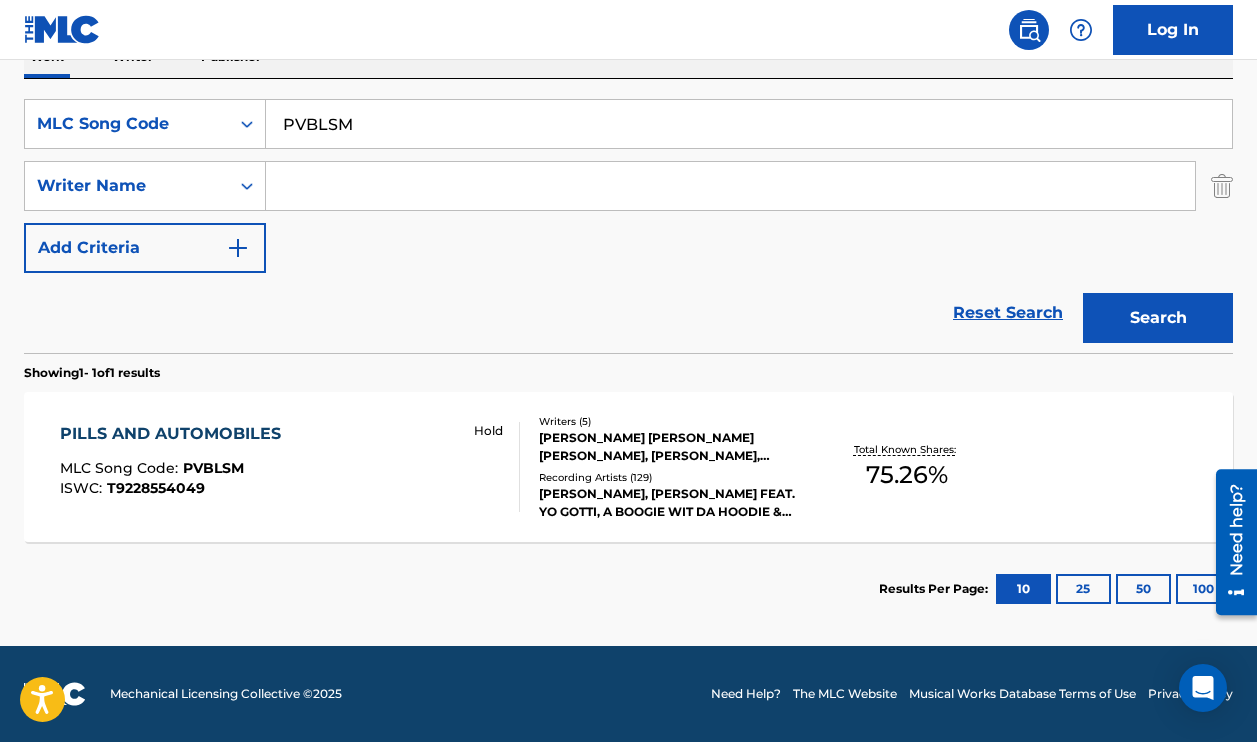 scroll, scrollTop: 346, scrollLeft: 0, axis: vertical 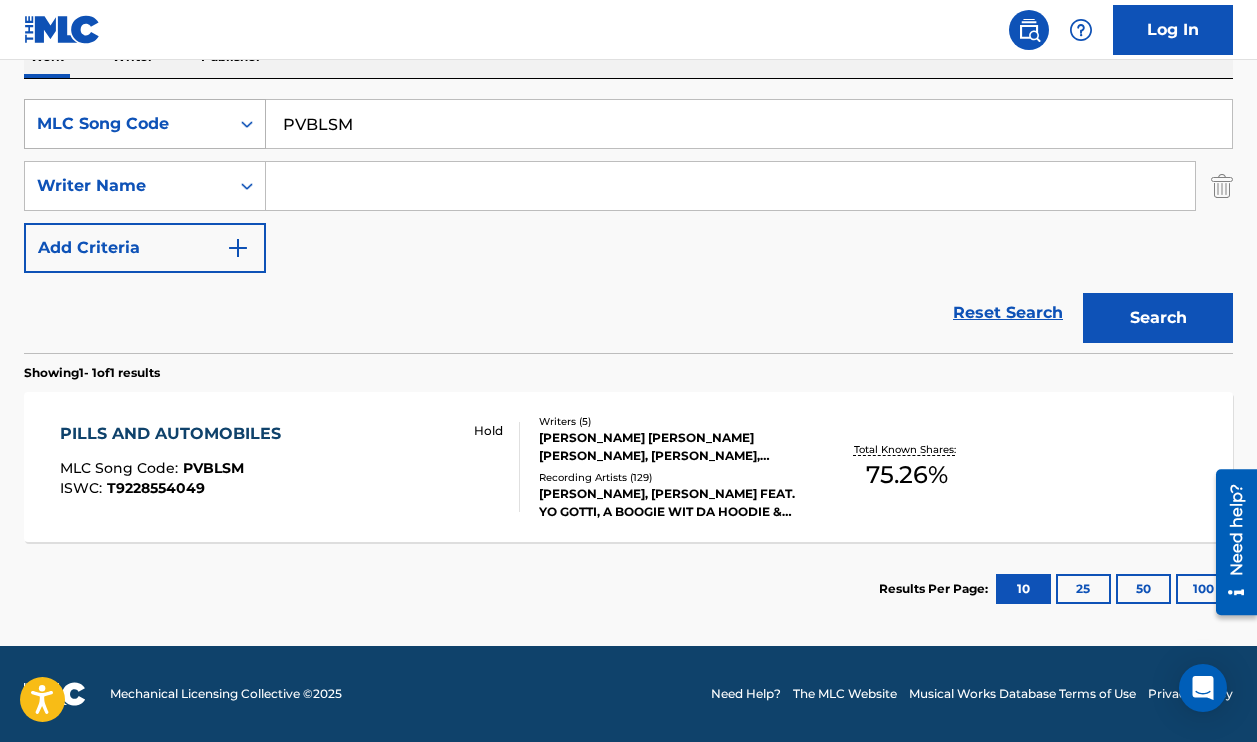 click on "MLC Song Code" at bounding box center [127, 124] 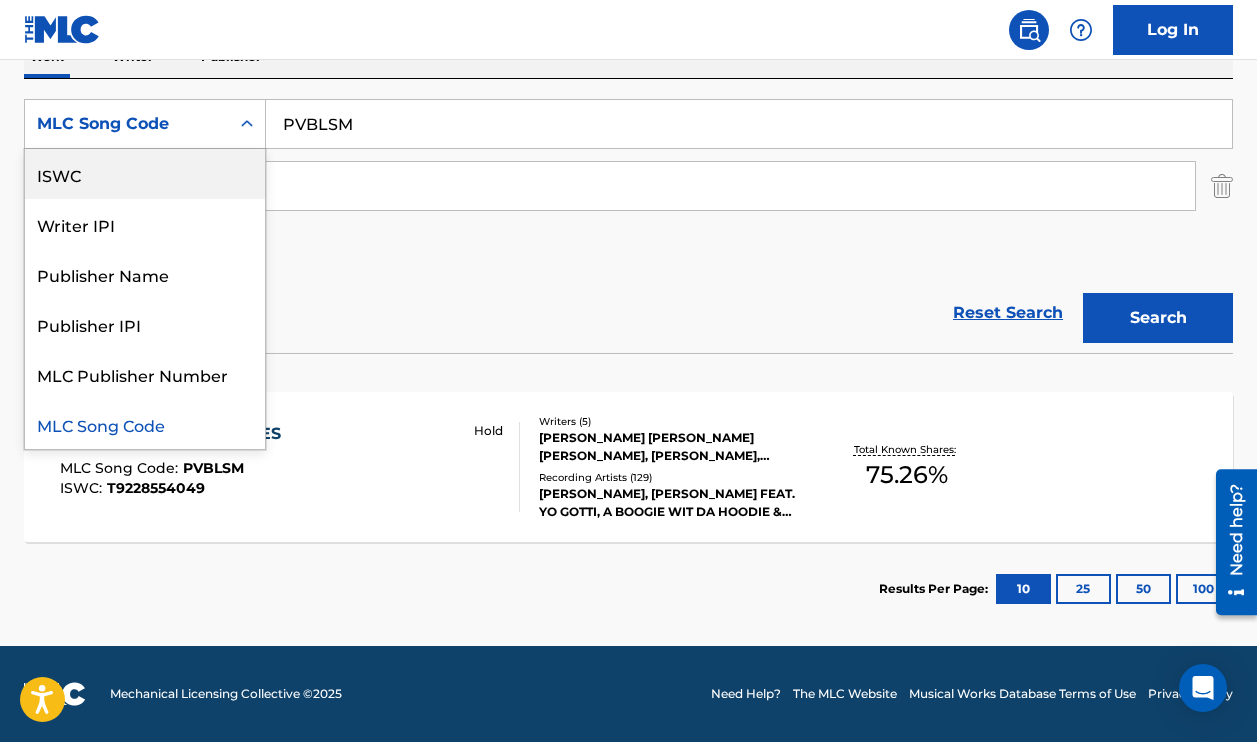 scroll, scrollTop: 0, scrollLeft: 0, axis: both 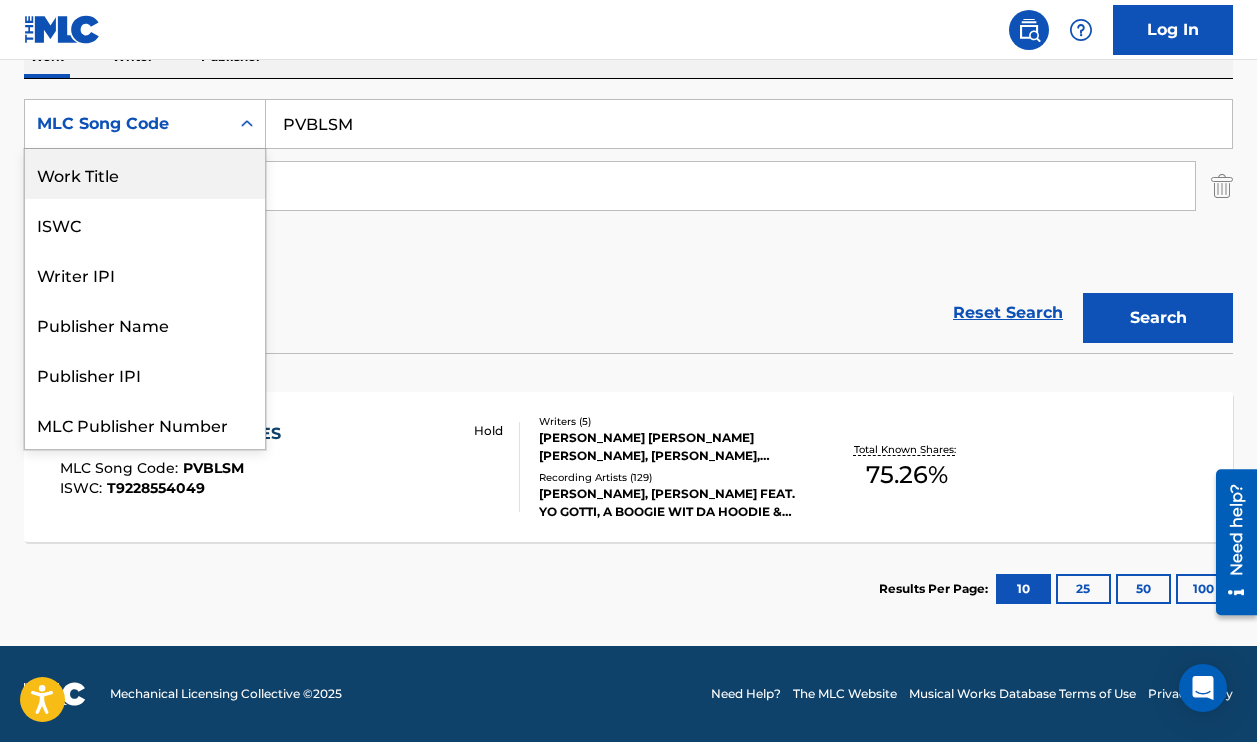 click on "Work Title" at bounding box center (145, 174) 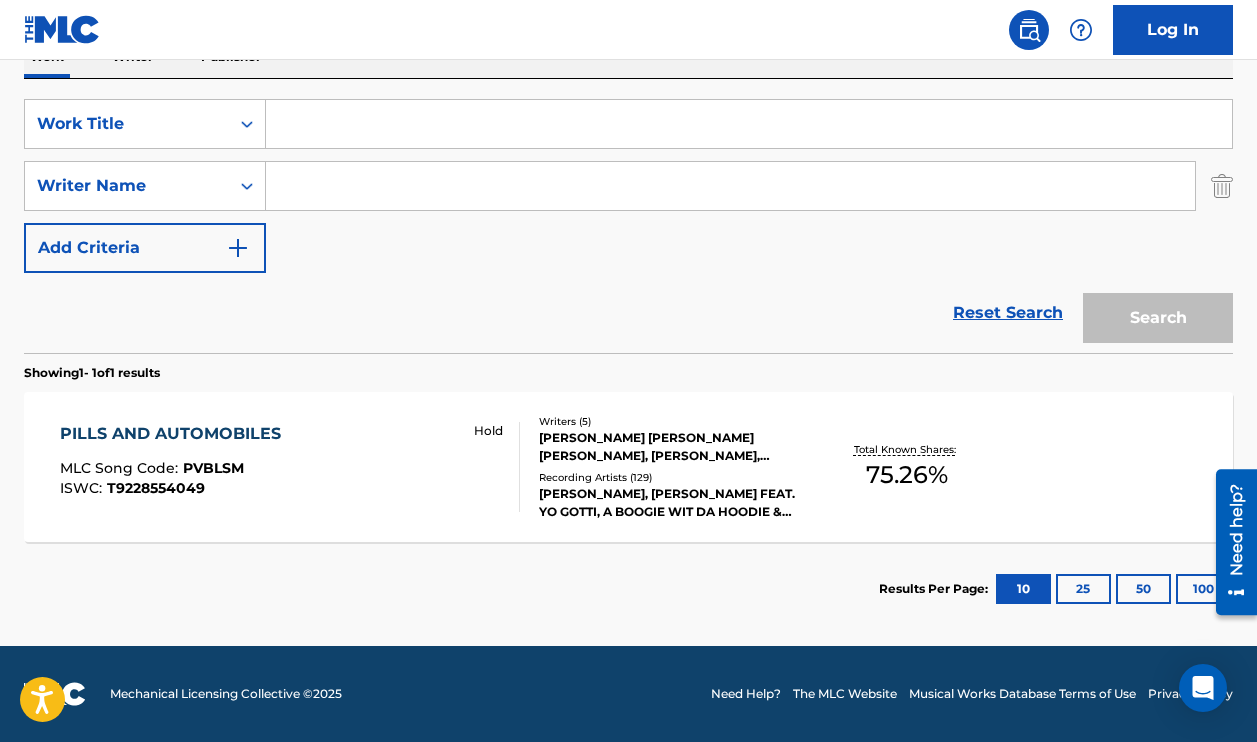 click at bounding box center (749, 124) 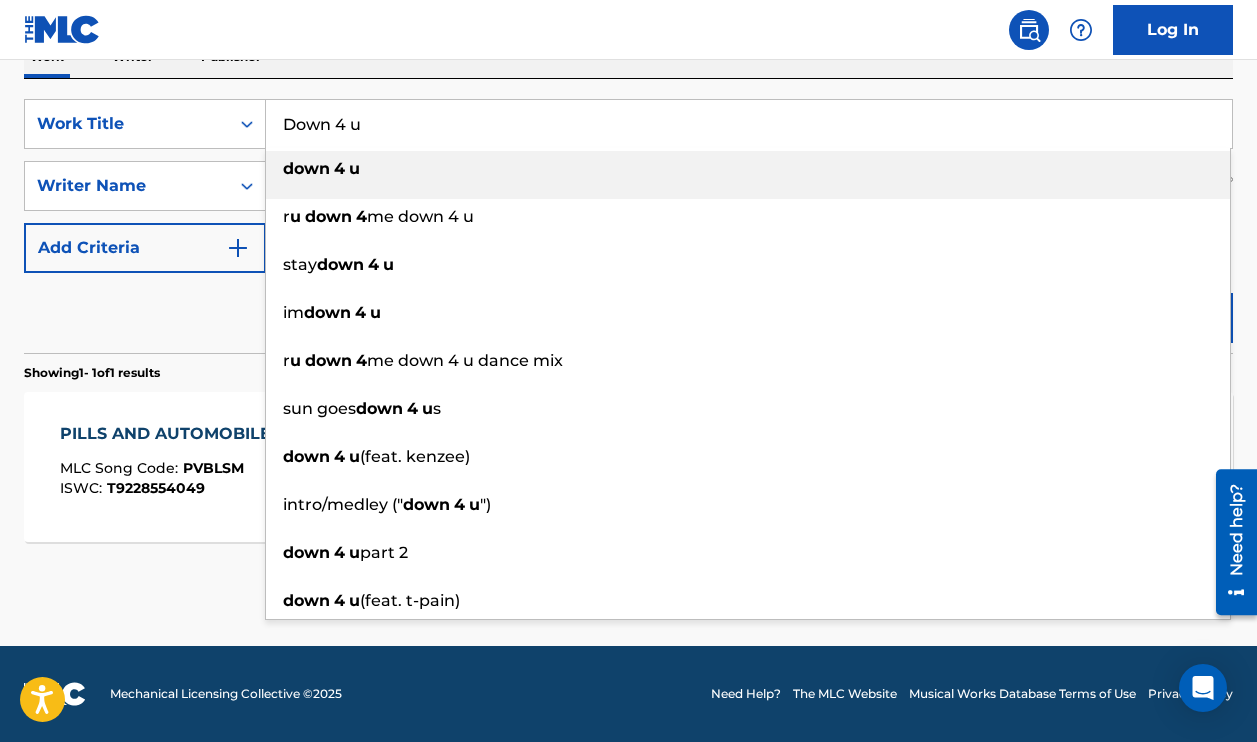 type on "Down 4 u" 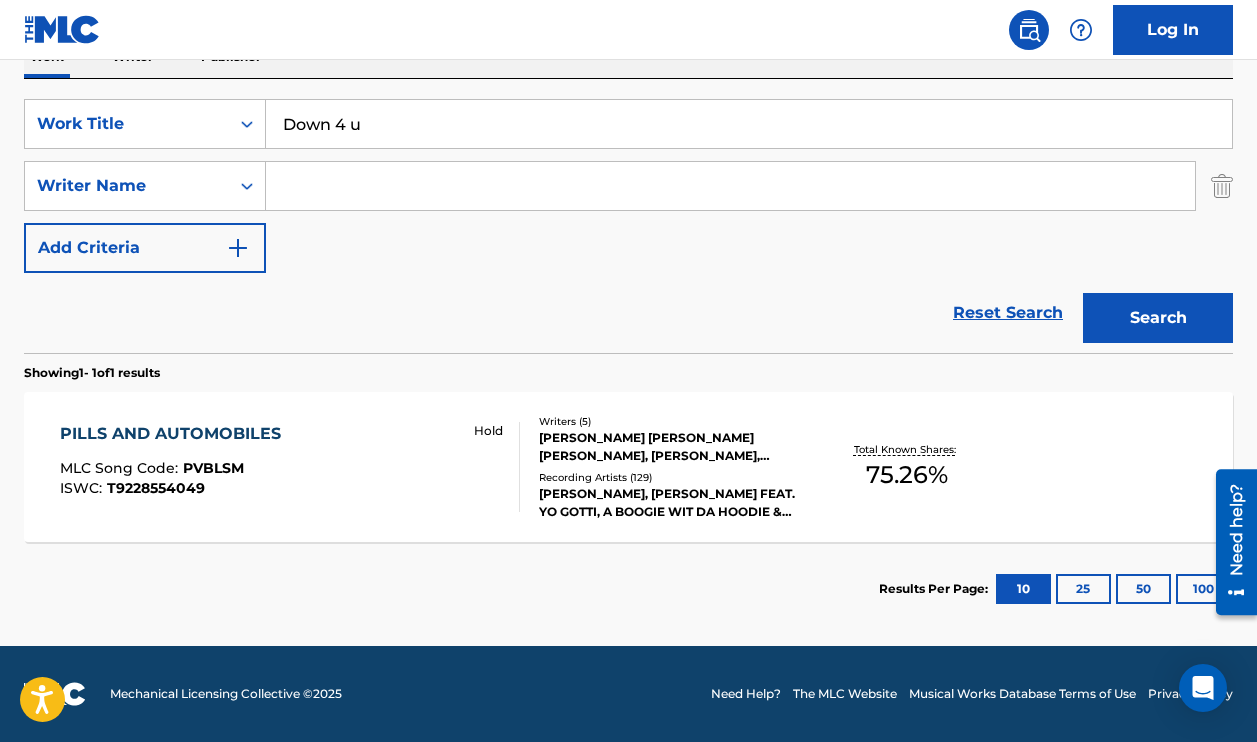 scroll, scrollTop: 346, scrollLeft: 0, axis: vertical 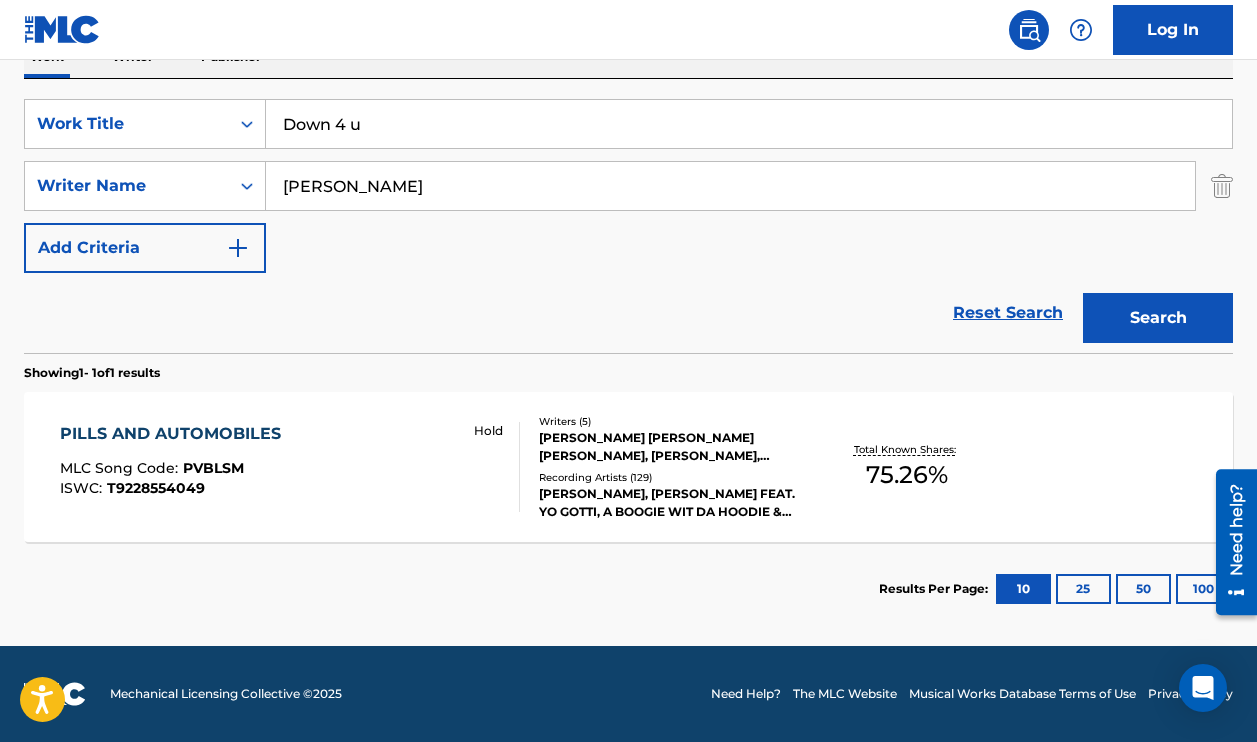 type on "[PERSON_NAME]" 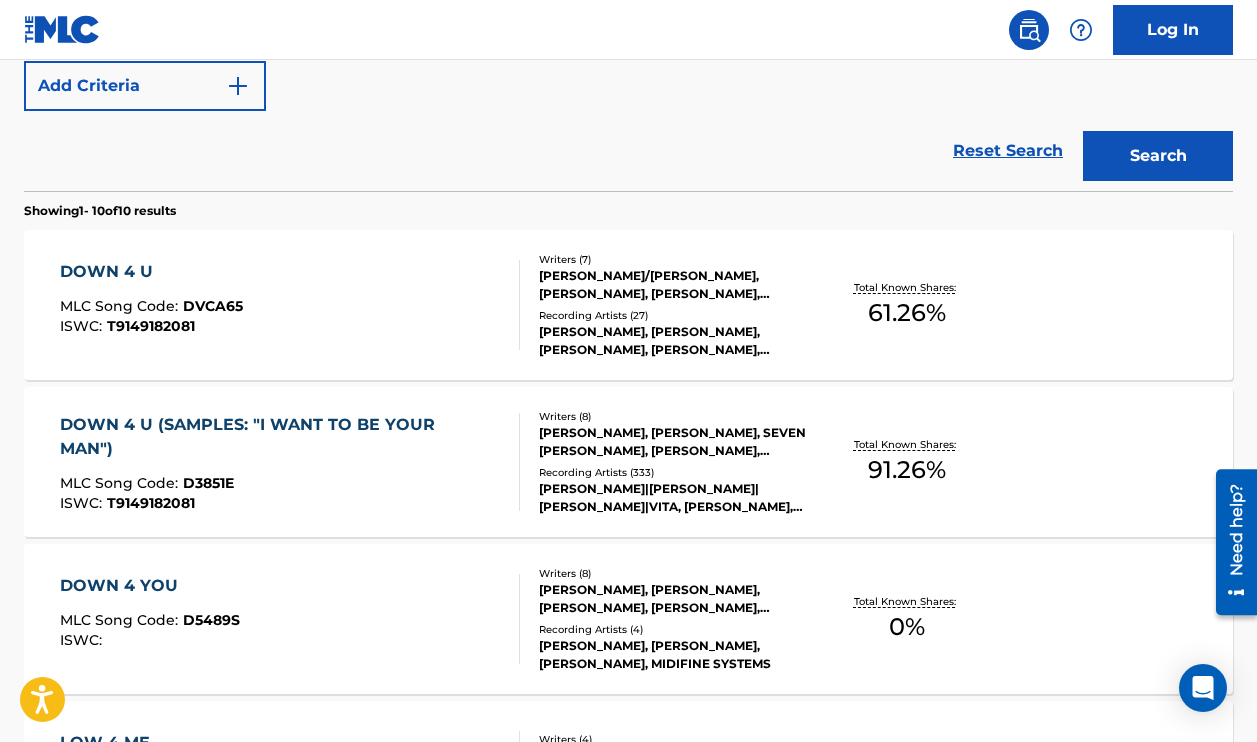 scroll, scrollTop: 550, scrollLeft: 0, axis: vertical 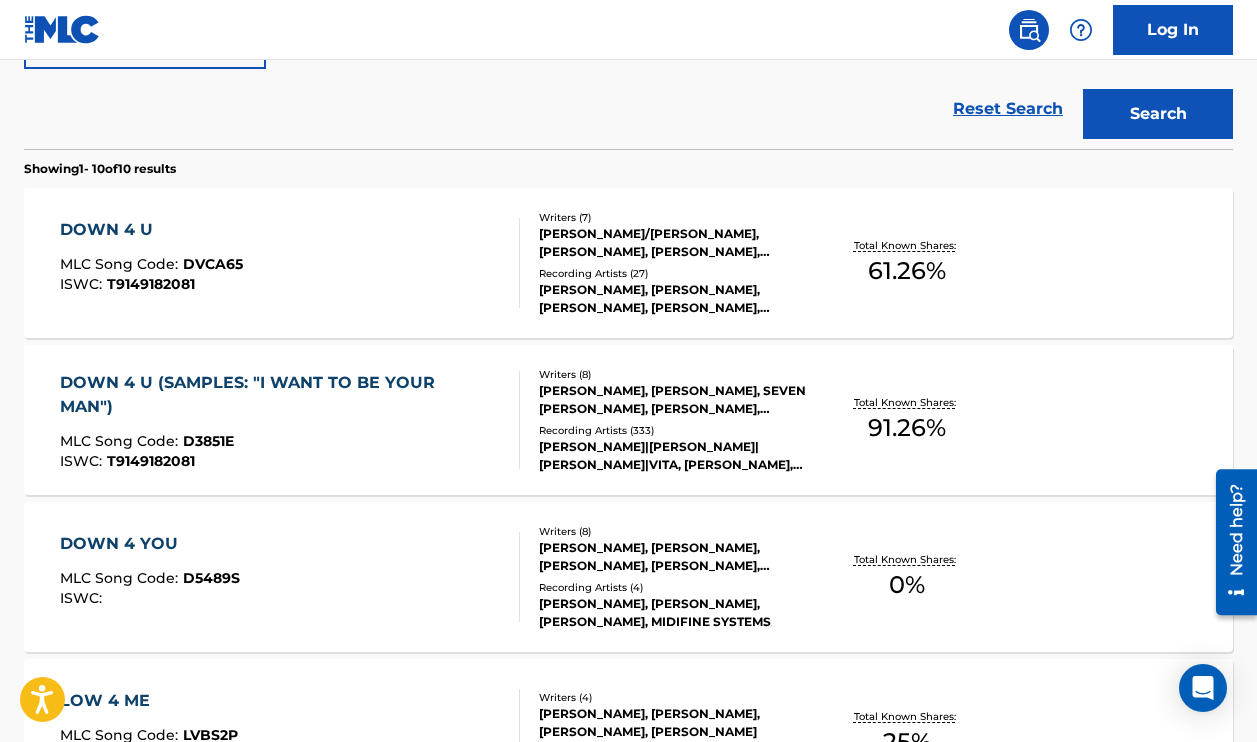 click on "[PERSON_NAME], [PERSON_NAME], SEVEN [PERSON_NAME], [PERSON_NAME], [PERSON_NAME], [PERSON_NAME], [PERSON_NAME], [PERSON_NAME]" at bounding box center [673, 400] 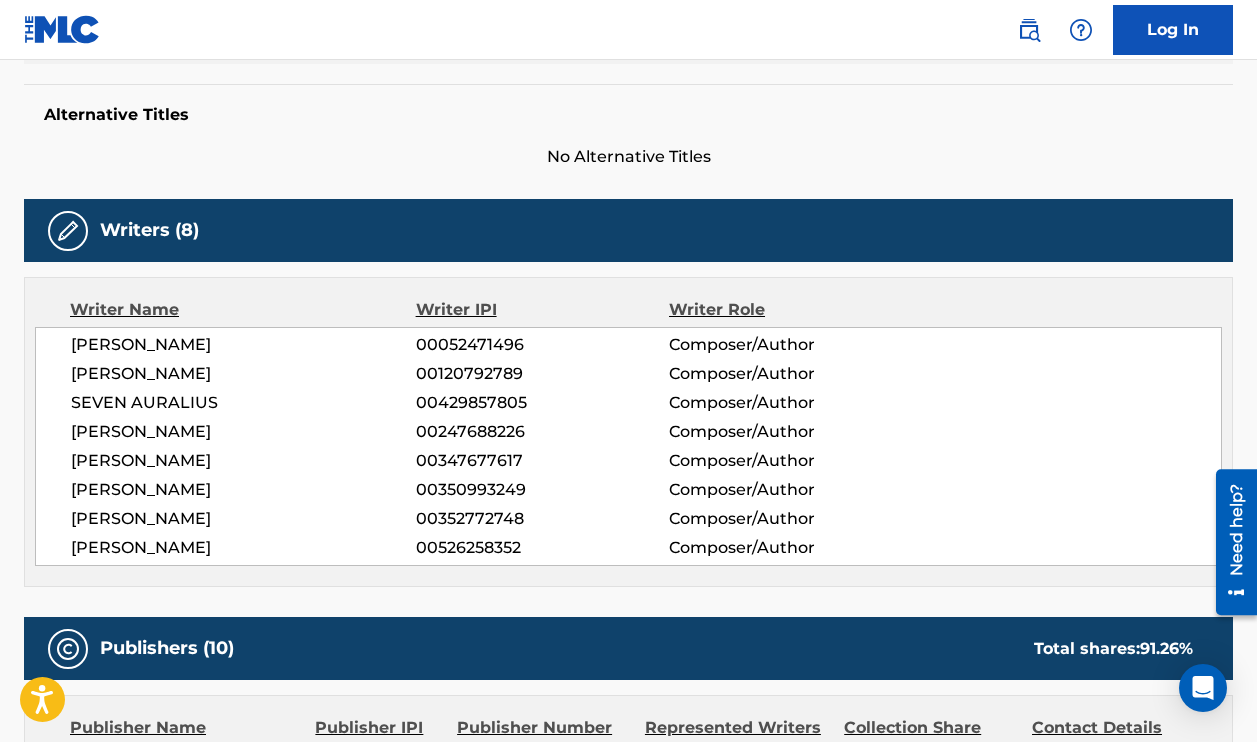 scroll, scrollTop: 0, scrollLeft: 0, axis: both 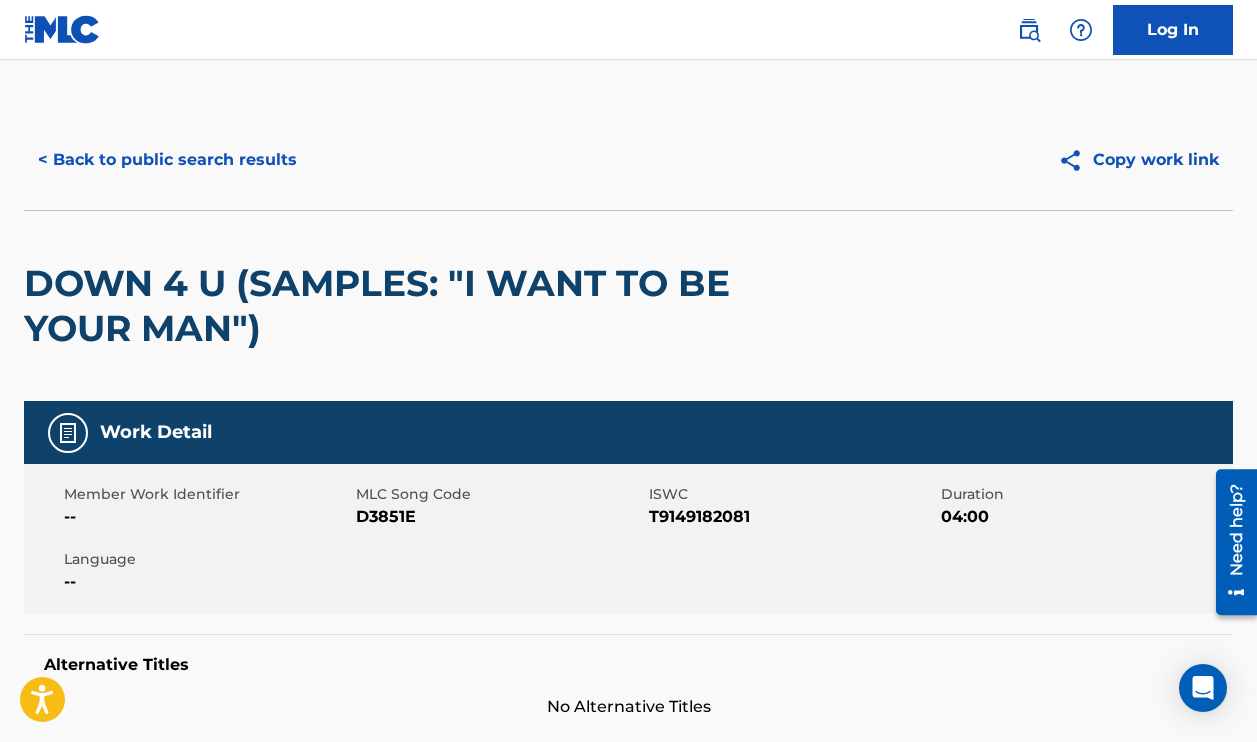 click on "D3851E" at bounding box center (499, 517) 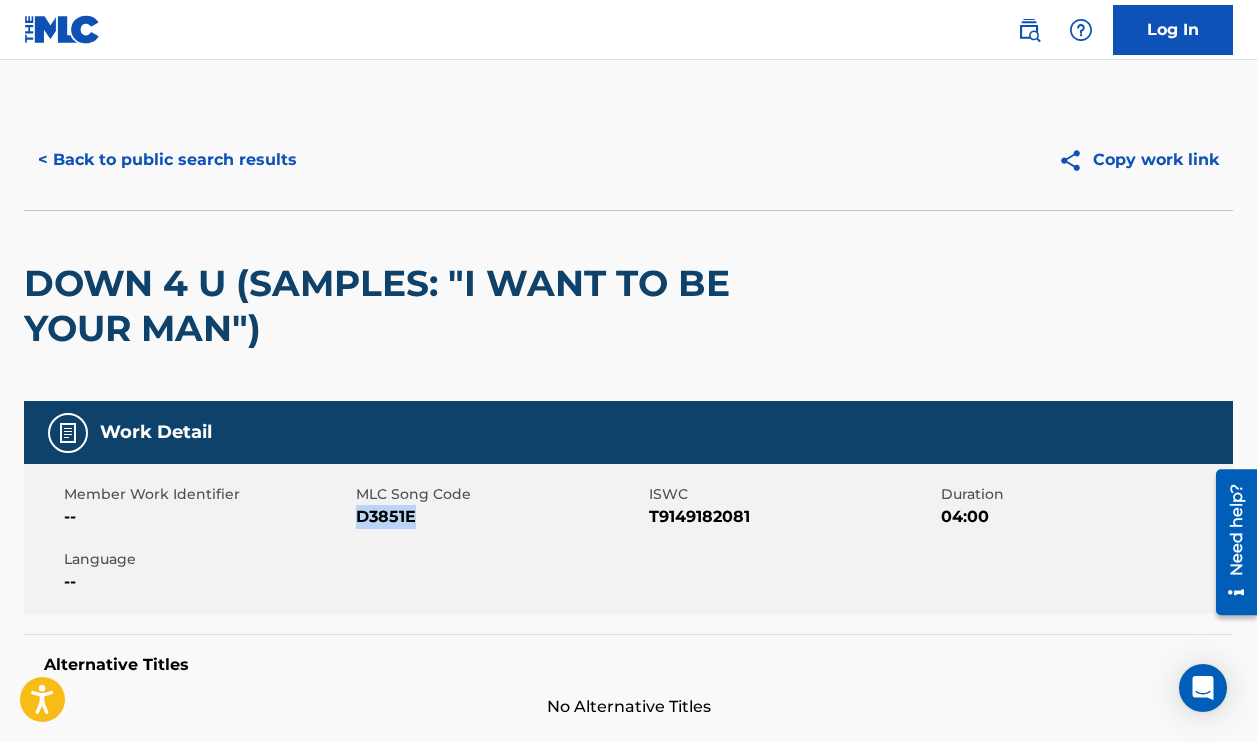 click on "D3851E" at bounding box center [499, 517] 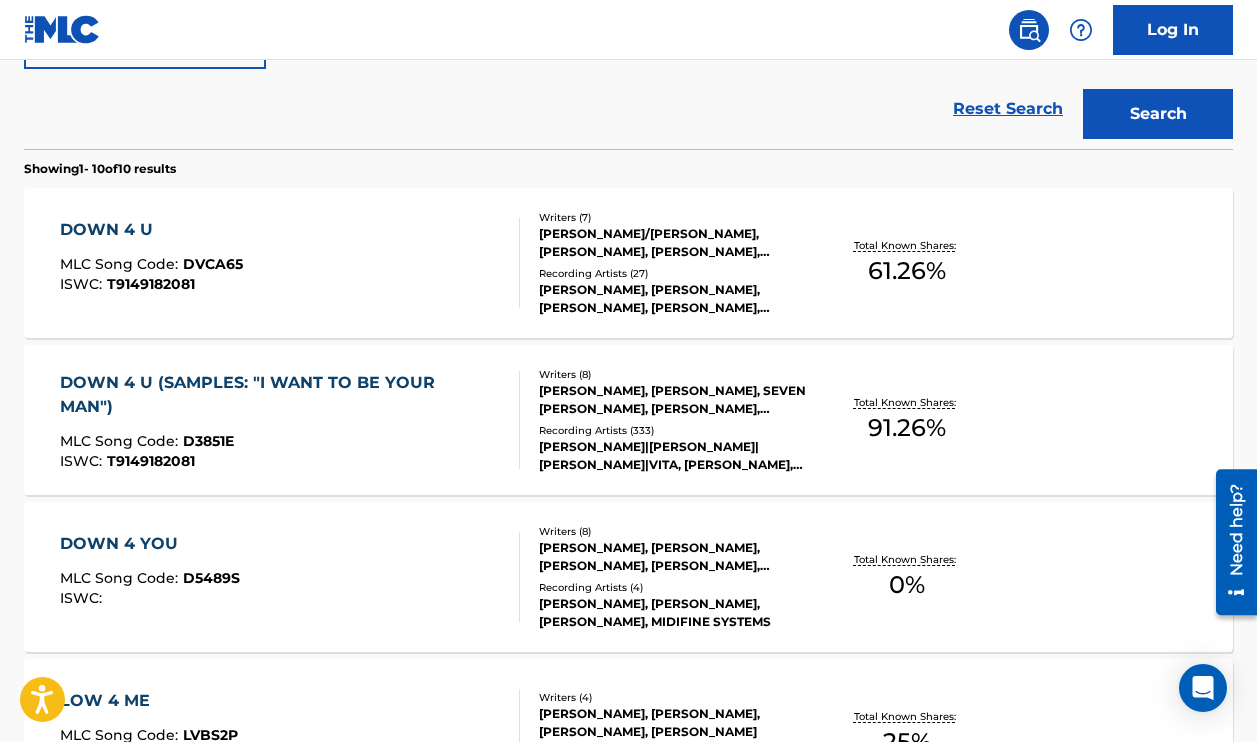 click on "DOWN 4 U MLC Song Code : DVCA65 ISWC : T9149182081" at bounding box center [289, 263] 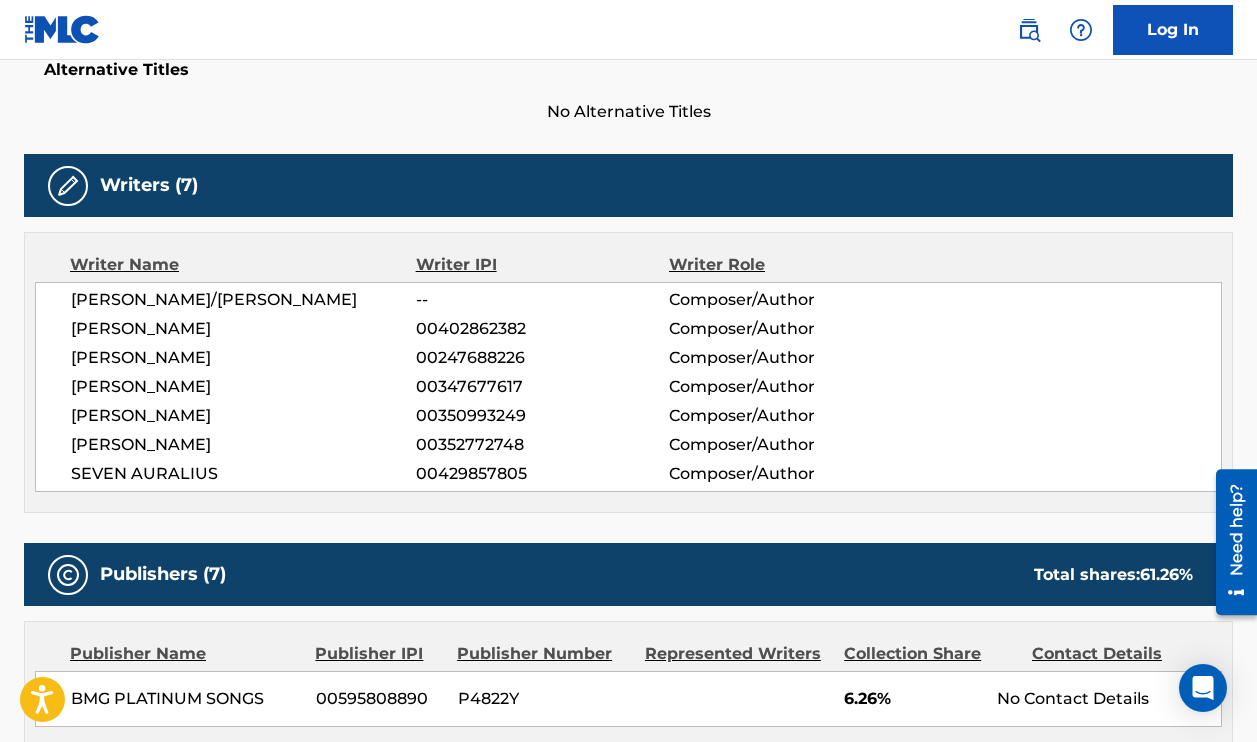 scroll, scrollTop: 0, scrollLeft: 0, axis: both 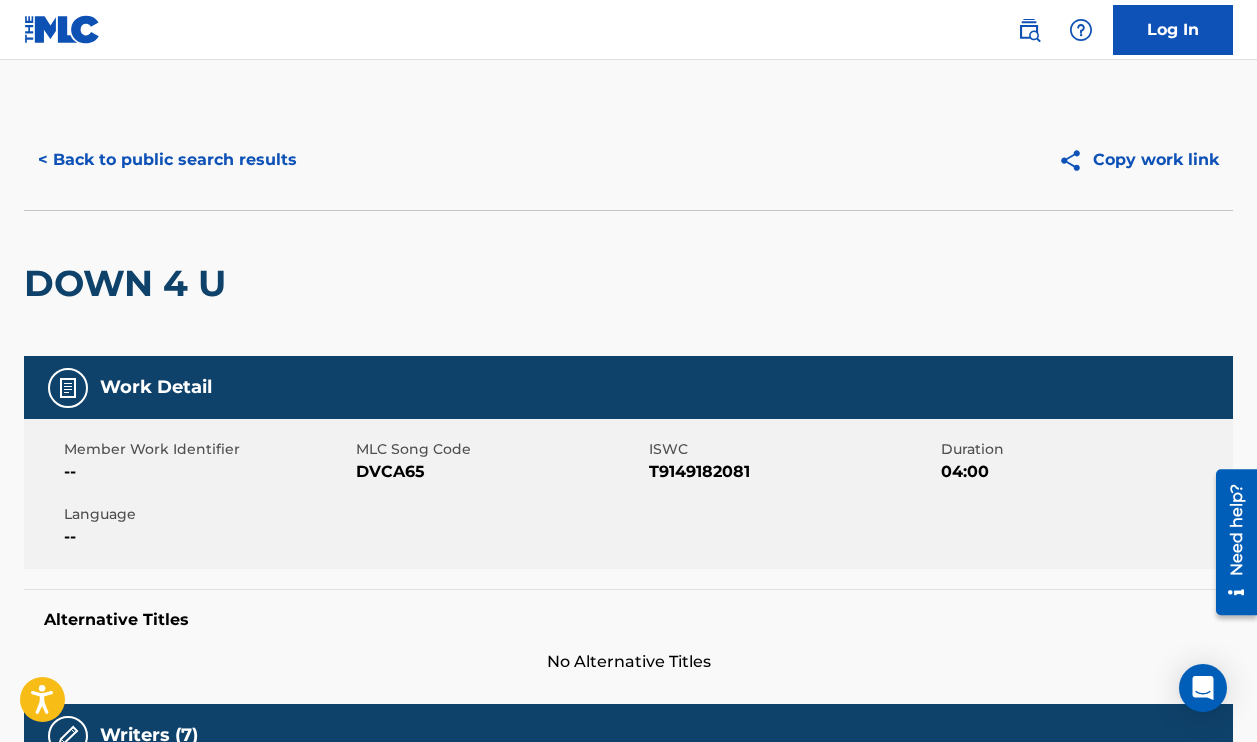 click on "DVCA65" at bounding box center (499, 472) 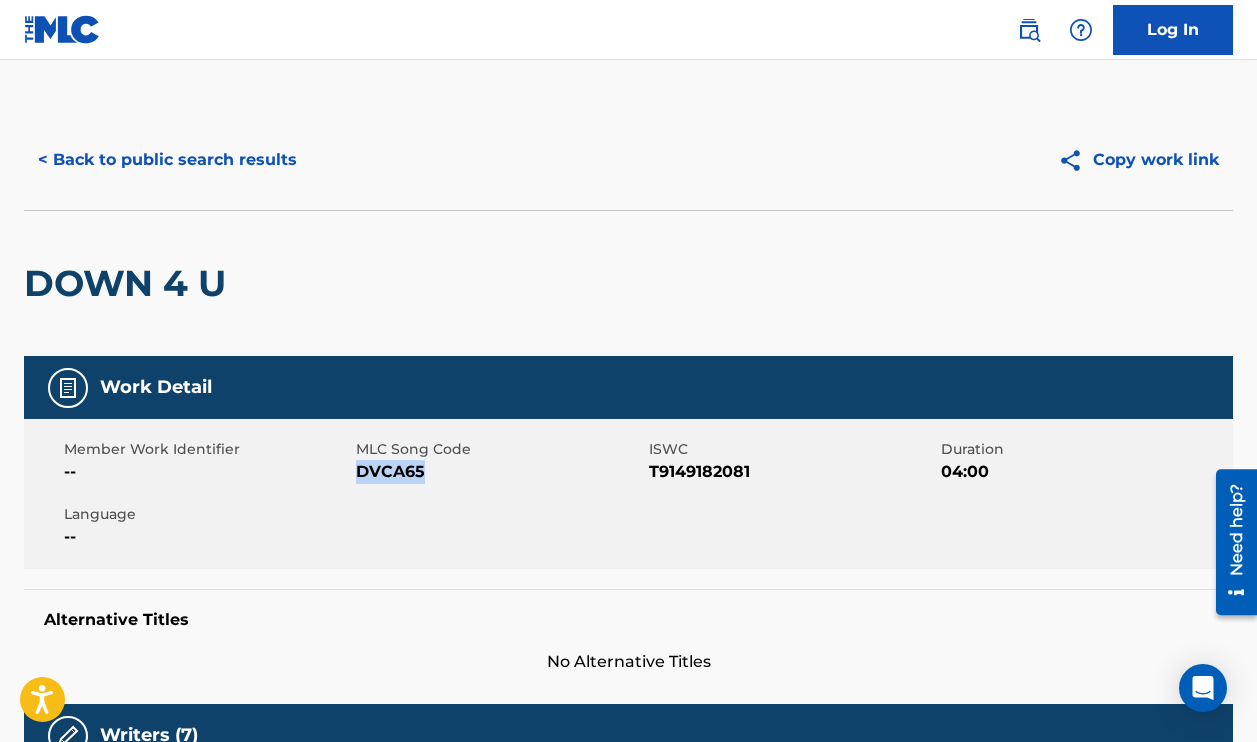 click on "DVCA65" at bounding box center [499, 472] 